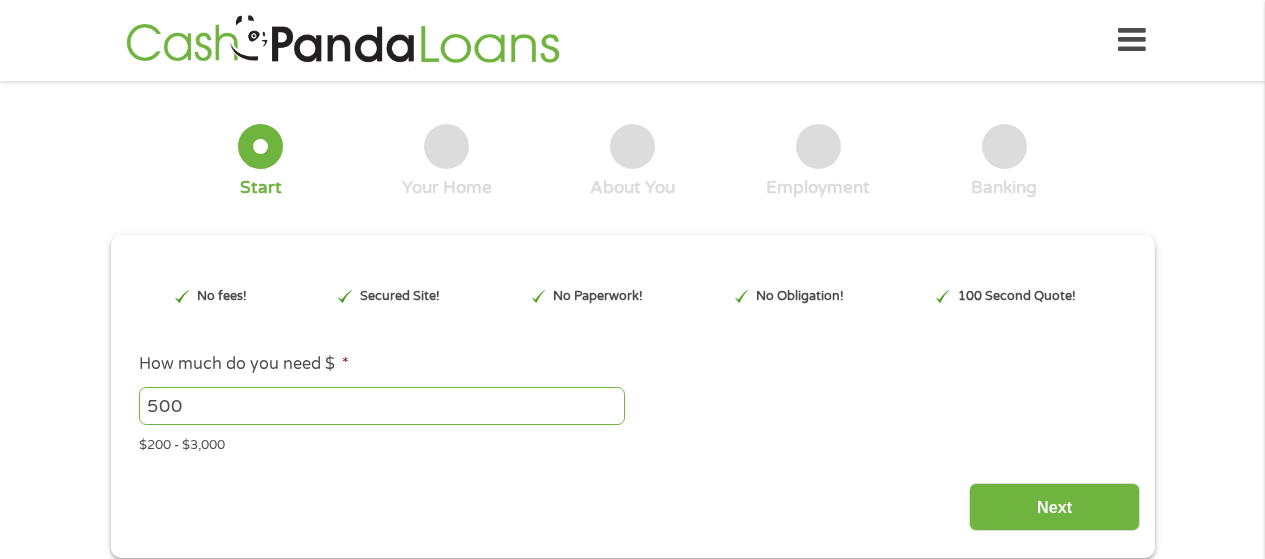 scroll, scrollTop: 0, scrollLeft: 0, axis: both 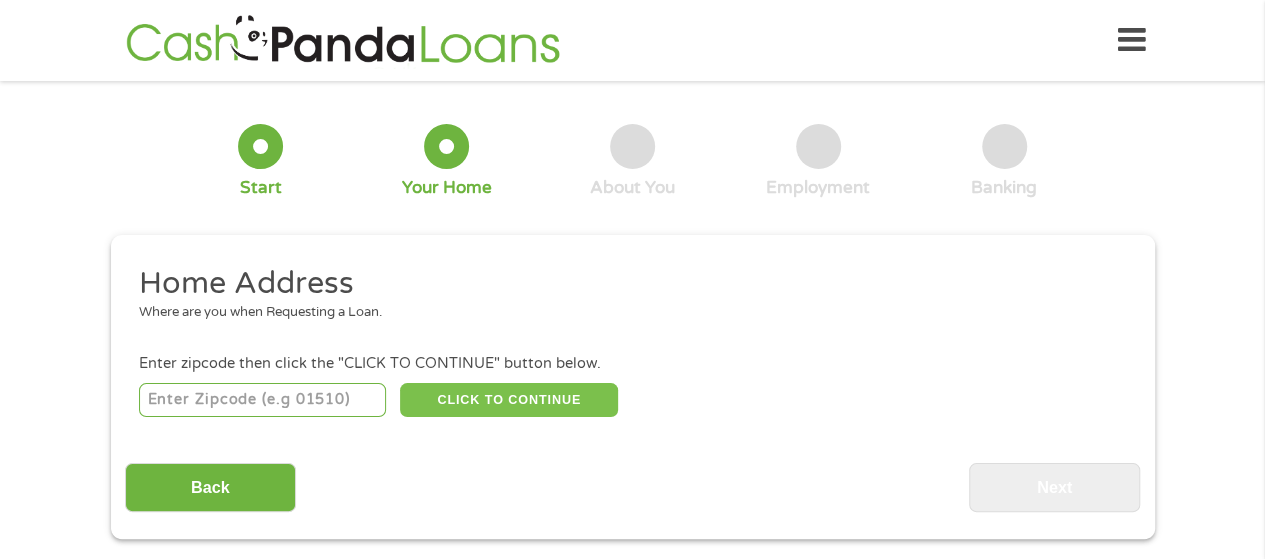 click on "CLICK TO CONTINUE" at bounding box center (509, 400) 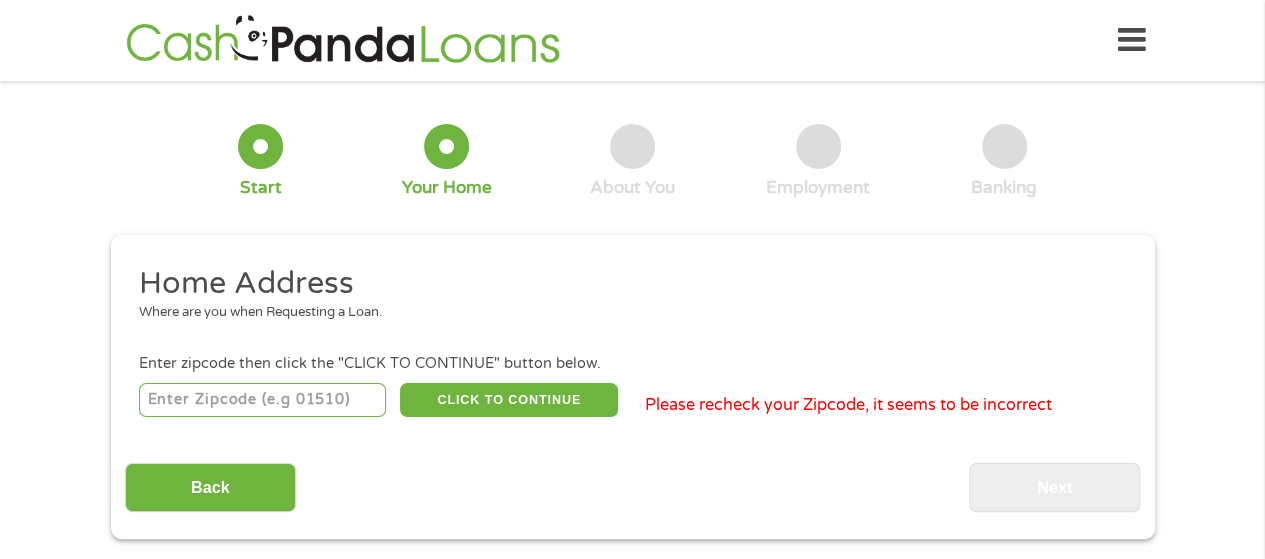 click on "Lore Ipsumdo Sitam con adi elit Seddoeiusm t Inci.
Utlab etdolor magn aliqu eni "ADMIN VE QUISNOST" exerci ullam.
LABOR NI ALIQUIPE
Eacomm consequ duis Auteiru, in repre vo ve essecillu Fugia Null Pariat Excepte * Sin/Occaec Cupi * Nonp suntc qu offici dese mollita ide labo Pers * Unde omnis is natuse volu accusan dol laud Totam * Remaper Eaquei Quaeabi Inventor Veritatisq Architec Beataevitae Dictaexp Nemoeni Ipsamqu Volupt Asper Autoditf Consequ Magn Dolore Eosratio Sequinesc Neque Porroqui Doloremadipis Numquame Moditempo Inciduntmag Quaerate Minusso Nobiseli Optioc Nih Impeditqu Pla Facere Pos Assume Repel Temporib Autem Quibus Offi Debitisr Necess Saepeeveniet Volup Repudi Recus Itaqueea Hicte Sapien Delectusr Volup Maio Aliaspe Doloribu Asperiores Repe Minimnos Exercitat Ullamco Sus lab ali Comm Conse? * Qu Max Molli mo Haru Quidemr * 0 Faci ex dist 9 - 6 Namli 8 - 7 Tempo Cums 2 Nobis Elig Optiocu * --- Nihili min --- Quo Maxim Plac Facerepossimu Omni Loremipsumd Sitam Consecte Adi Elit" at bounding box center (632, 342) 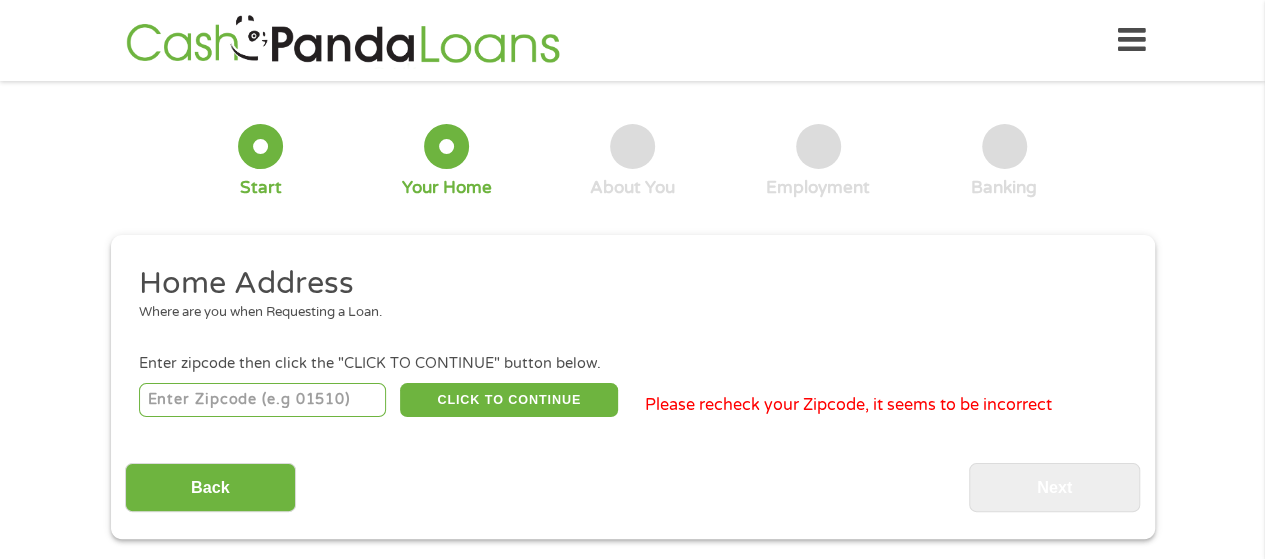type on "92399" 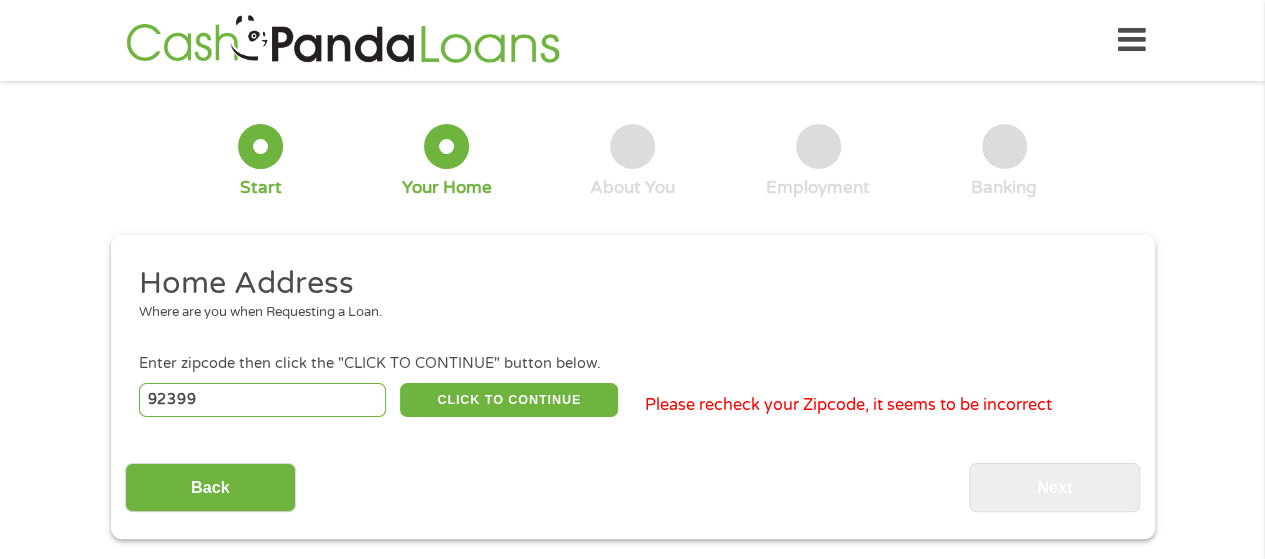 click on "92399" at bounding box center (262, 400) 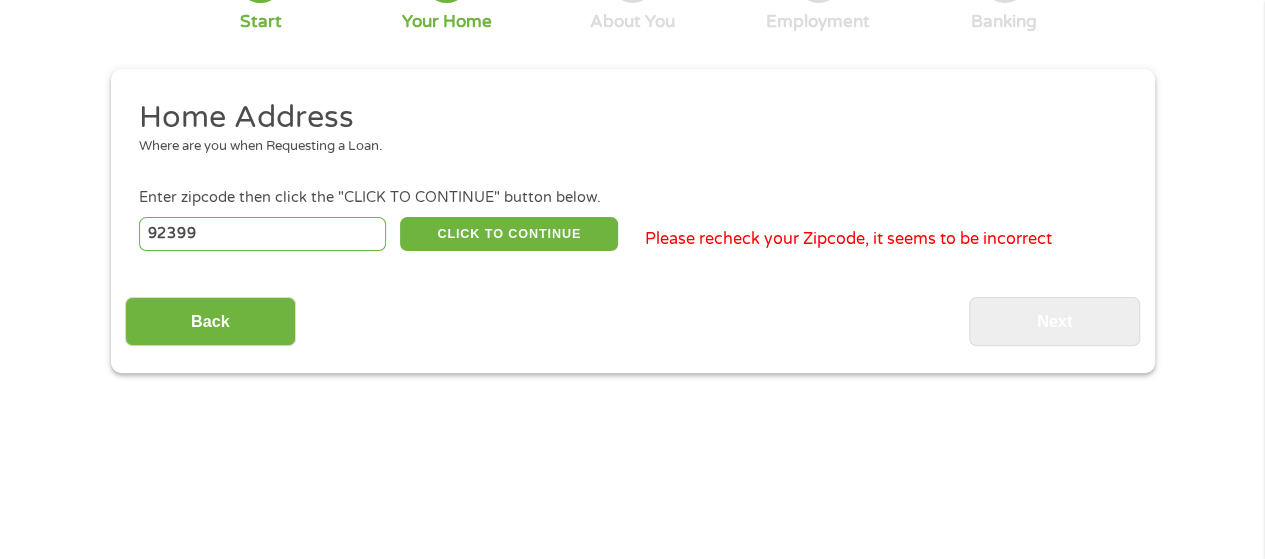 scroll, scrollTop: 133, scrollLeft: 0, axis: vertical 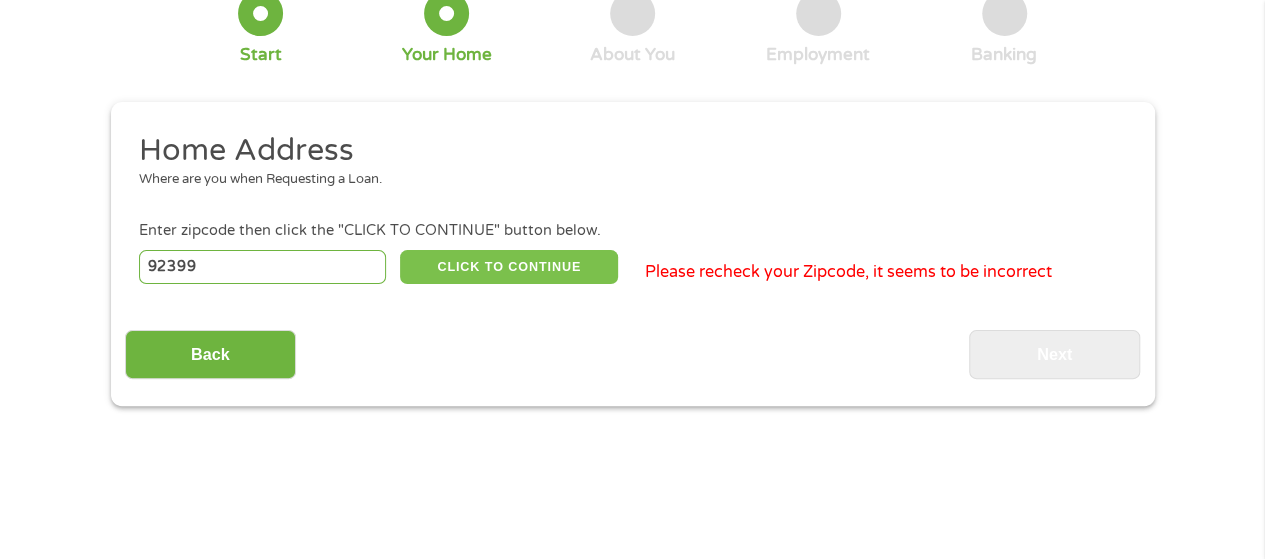 click on "CLICK TO CONTINUE" at bounding box center (509, 267) 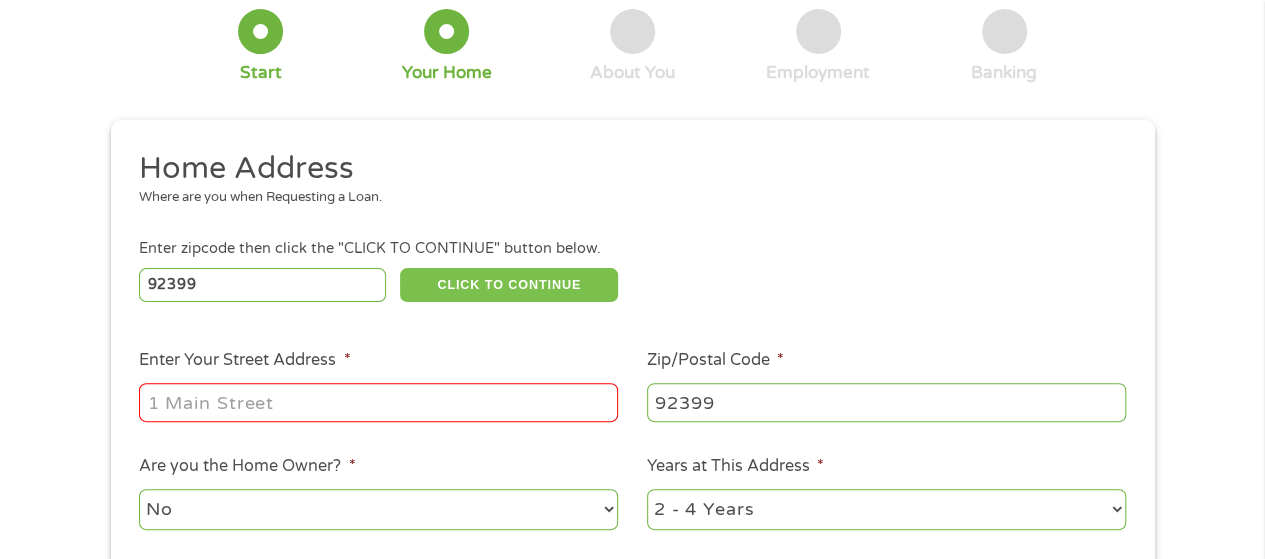 scroll, scrollTop: 0, scrollLeft: 0, axis: both 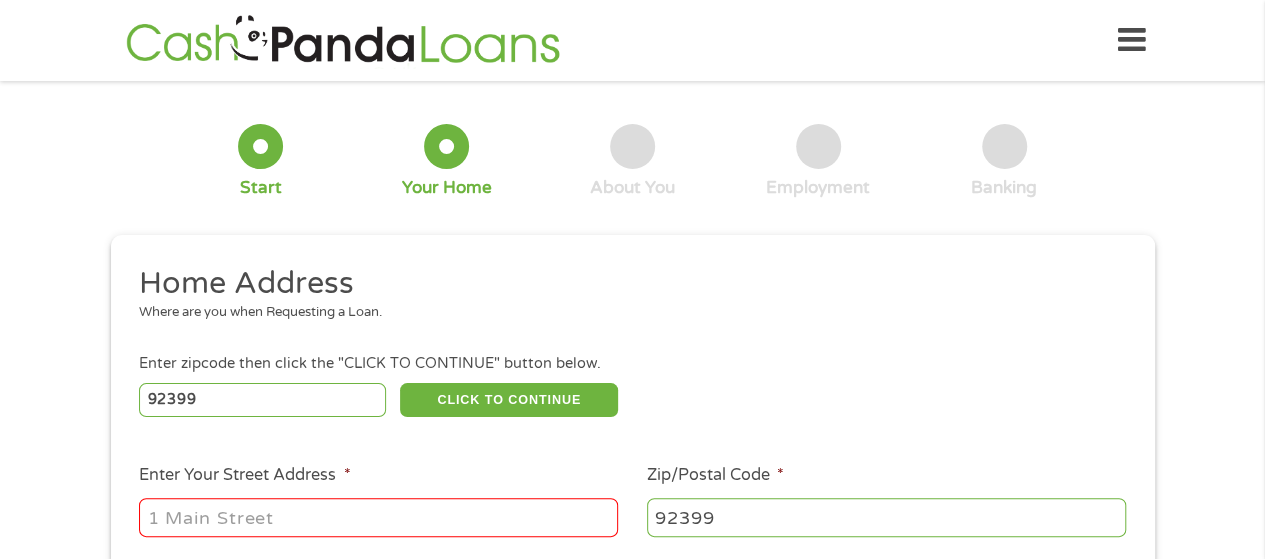 click at bounding box center (343, 40) 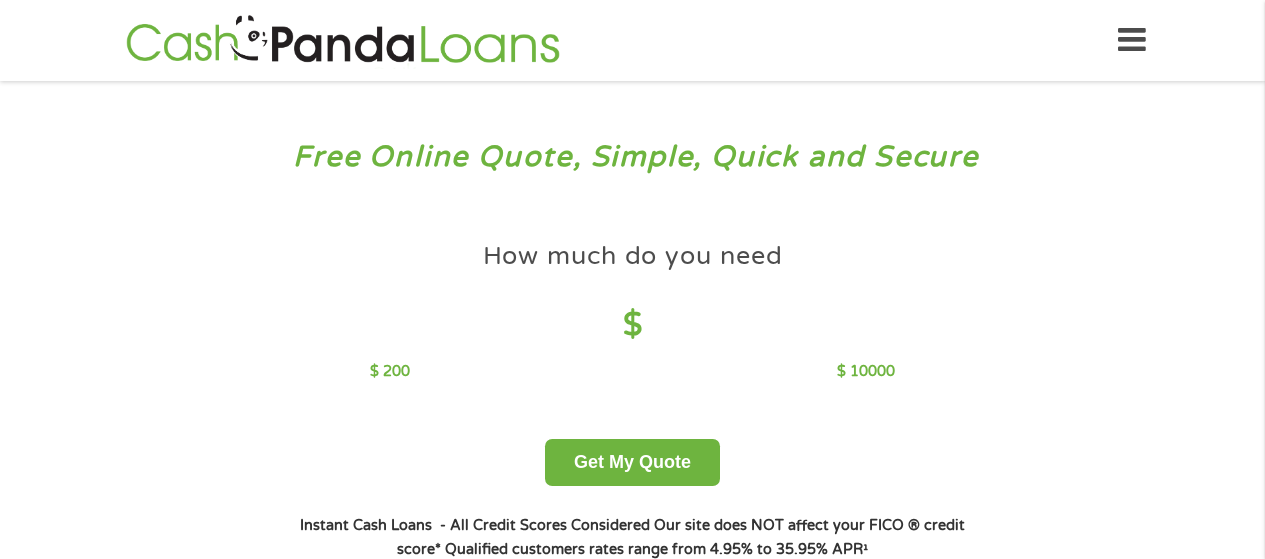 scroll, scrollTop: 0, scrollLeft: 0, axis: both 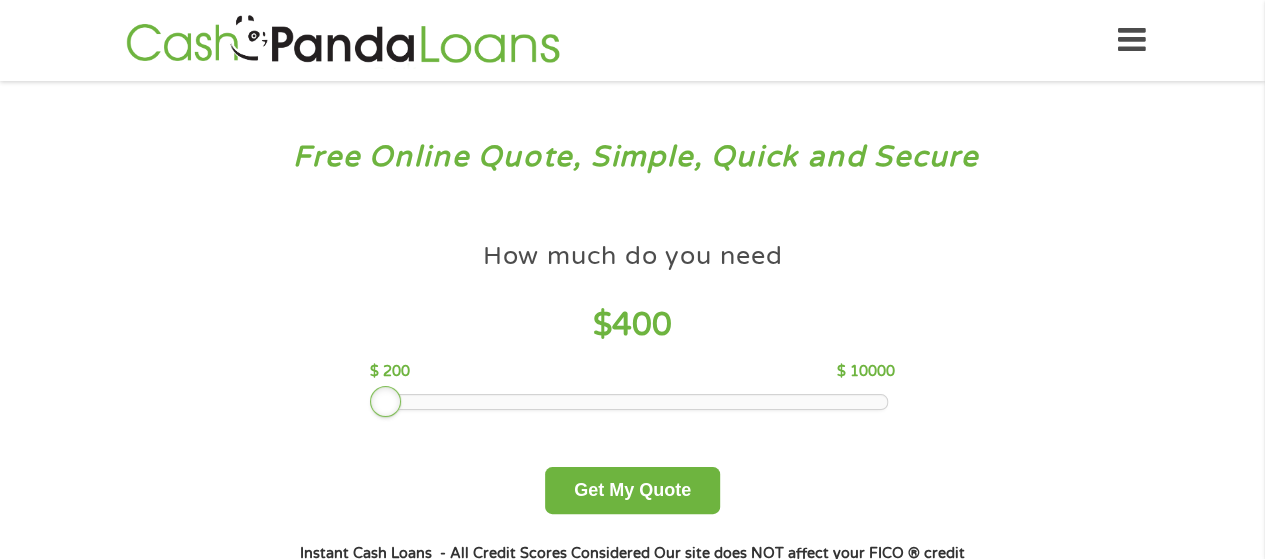 drag, startPoint x: 412, startPoint y: 405, endPoint x: 382, endPoint y: 409, distance: 30.265491 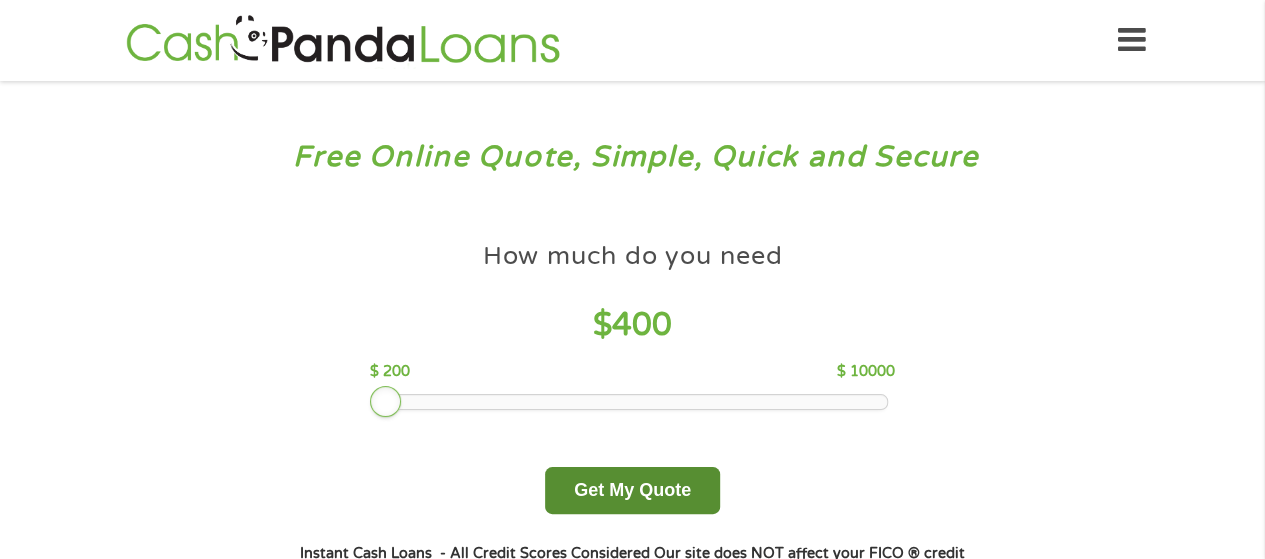 click on "Get My Quote" at bounding box center (632, 490) 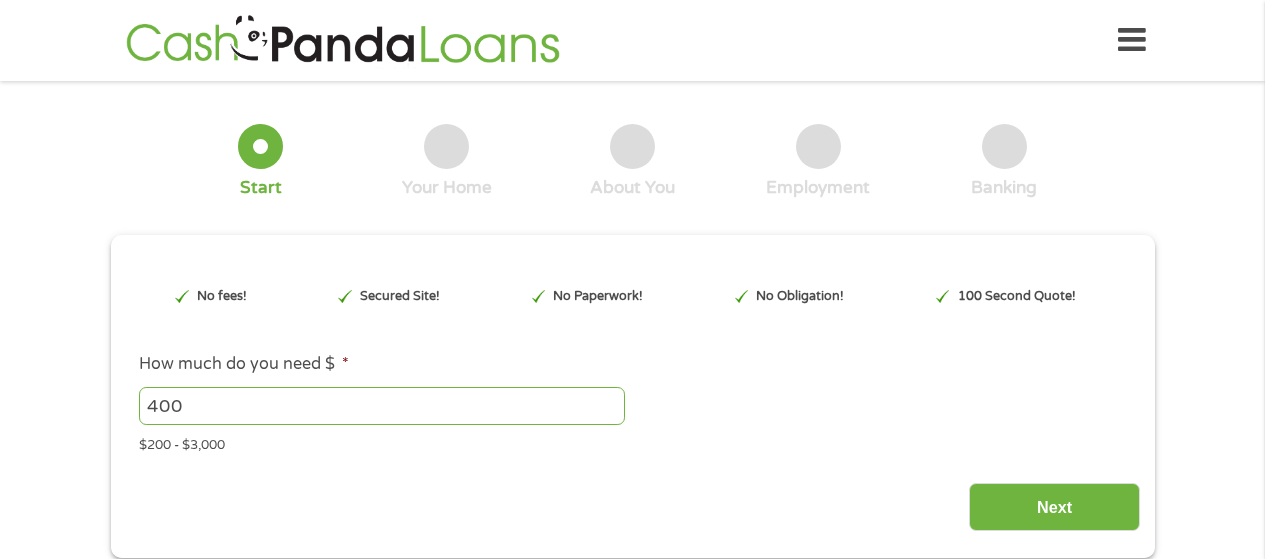 scroll, scrollTop: 0, scrollLeft: 0, axis: both 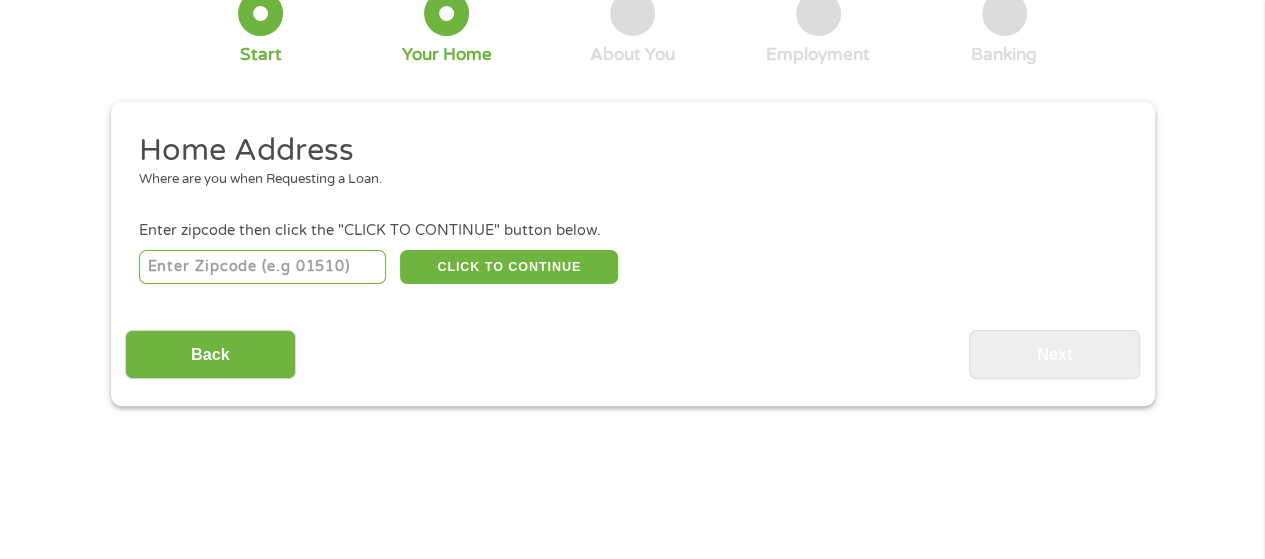 click at bounding box center [262, 267] 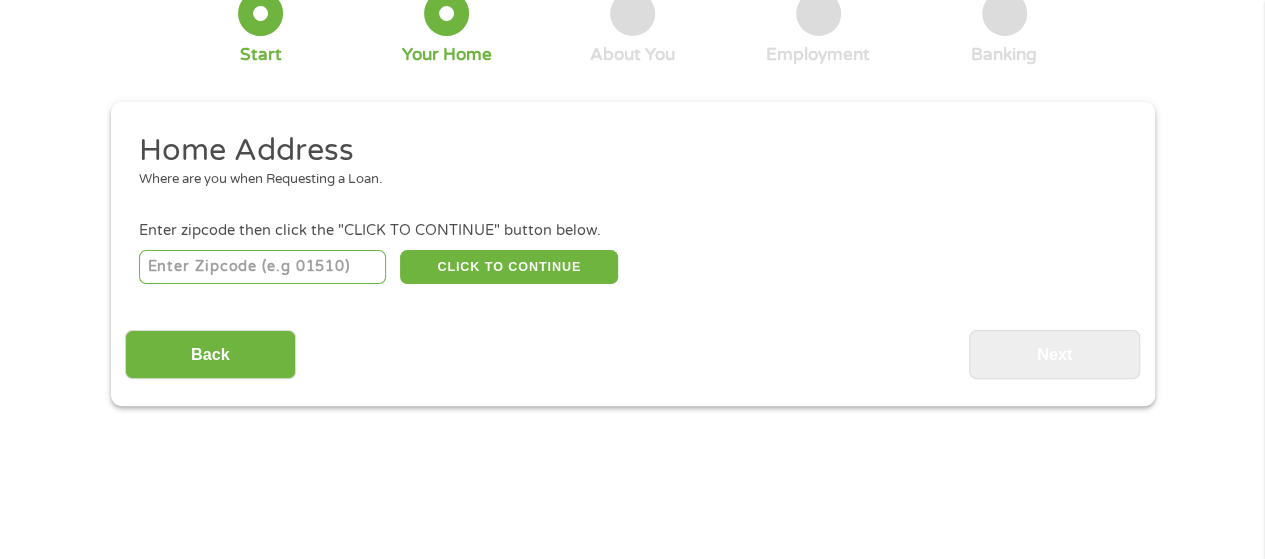 type on "92399" 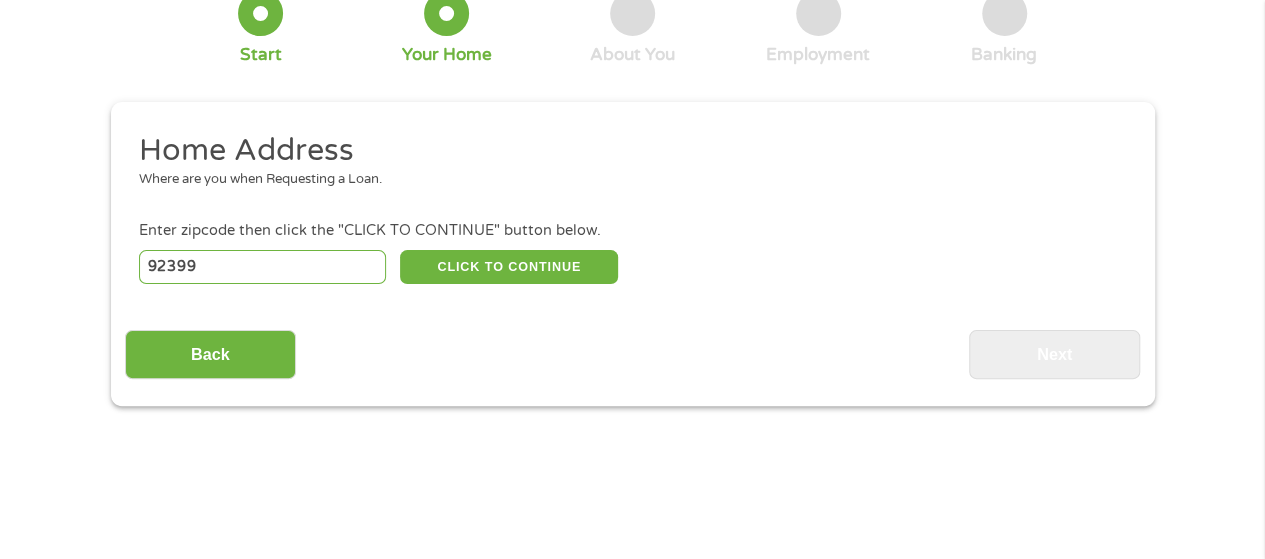 select on "California" 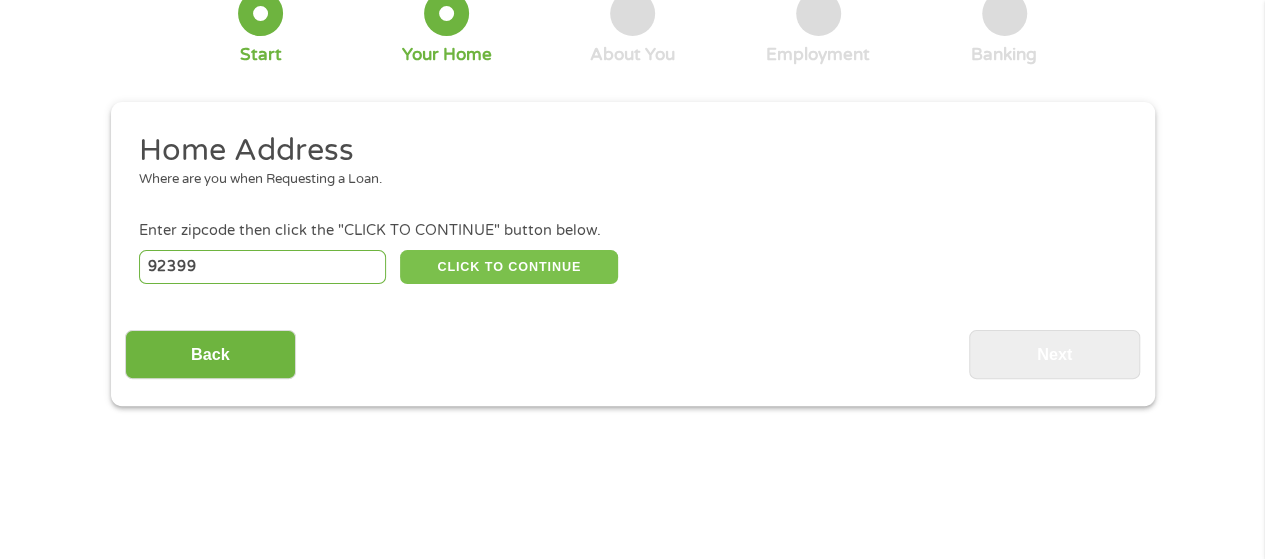 click on "CLICK TO CONTINUE" at bounding box center [509, 267] 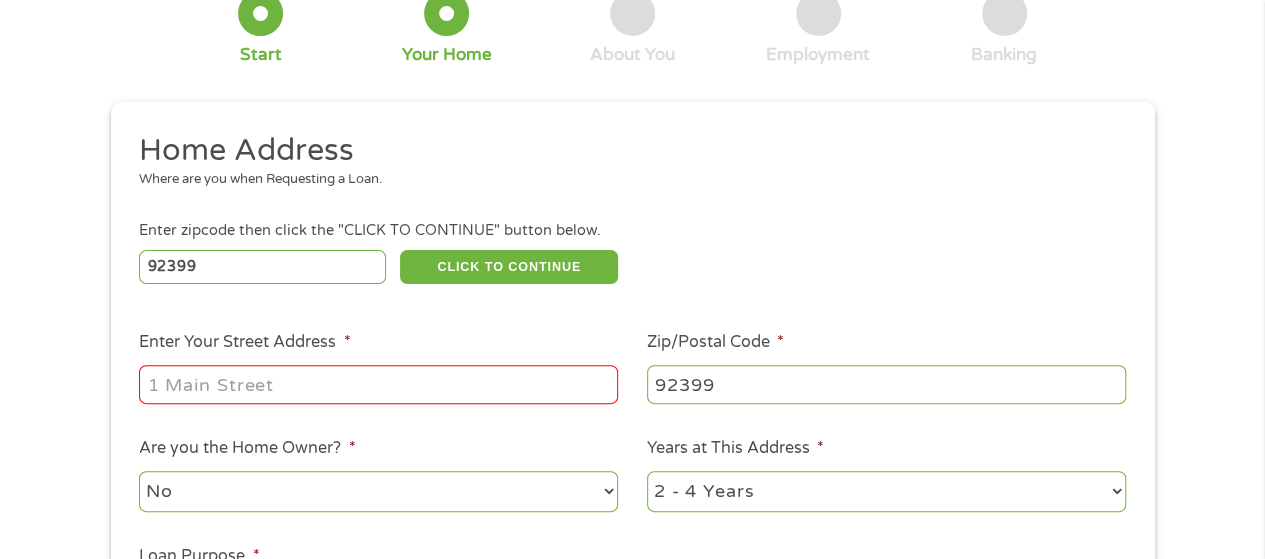 click on "Enter Your Street Address *" at bounding box center [378, 384] 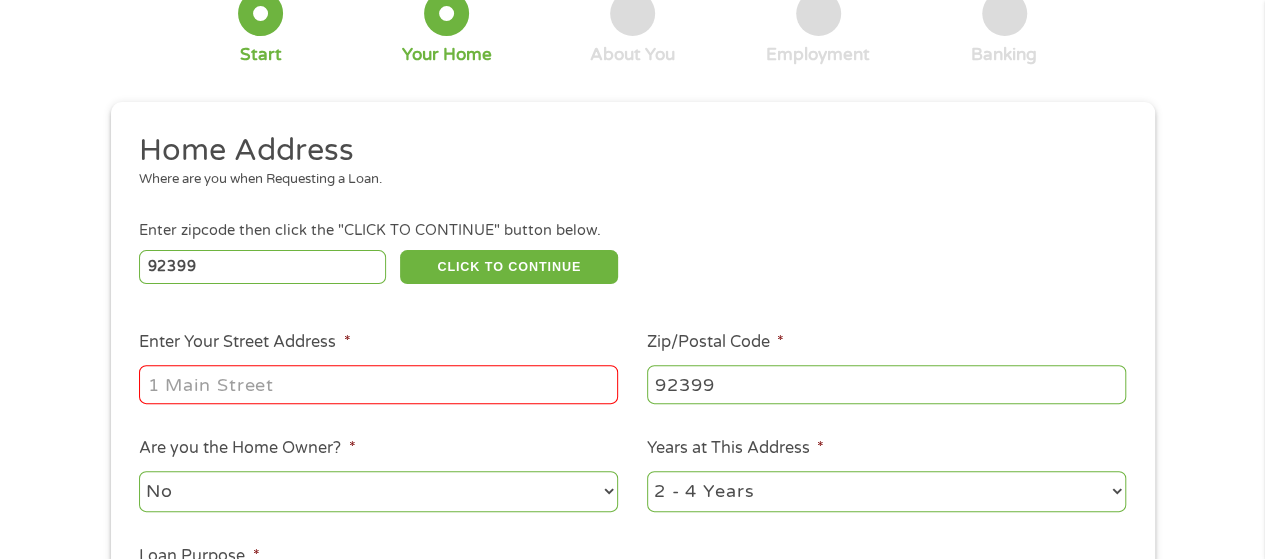 type on "[NUMBER] [STREET]" 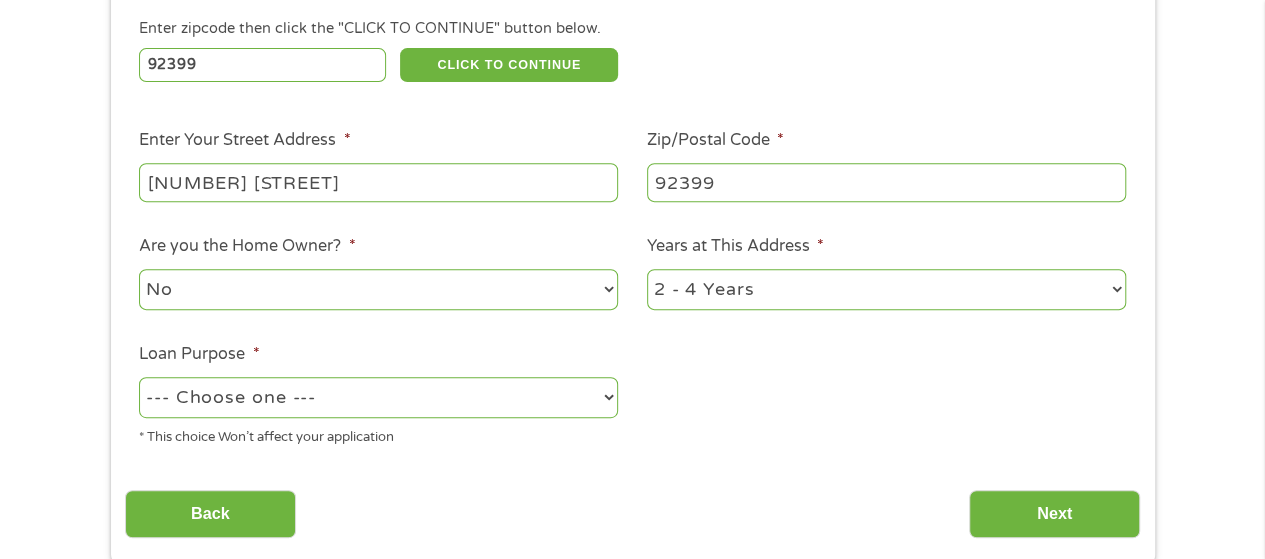 scroll, scrollTop: 400, scrollLeft: 0, axis: vertical 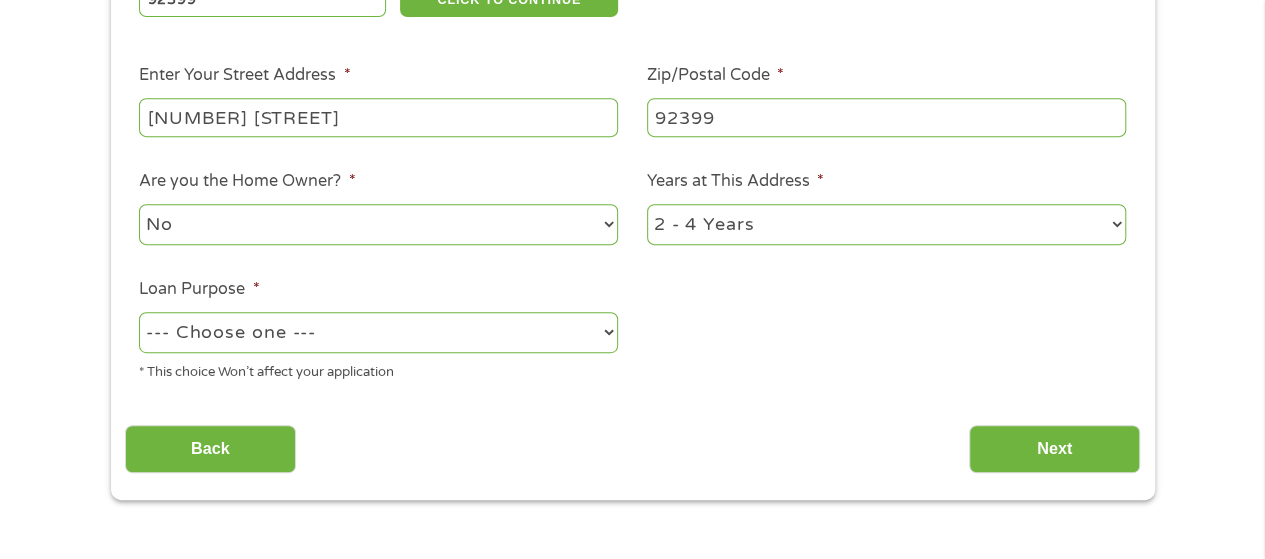 click on "--- Choose one --- Pay Bills Debt Consolidation Home Improvement Major Purchase Car Loan Short Term Cash Medical Expenses Other" at bounding box center (378, 332) 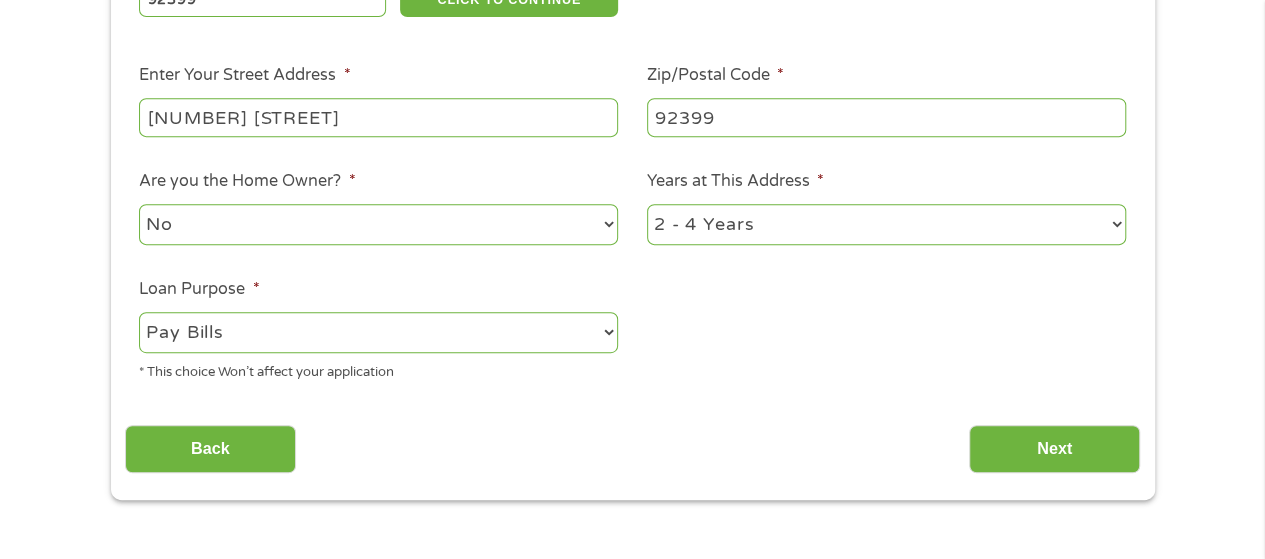 click on "--- Choose one --- Pay Bills Debt Consolidation Home Improvement Major Purchase Car Loan Short Term Cash Medical Expenses Other" at bounding box center [378, 332] 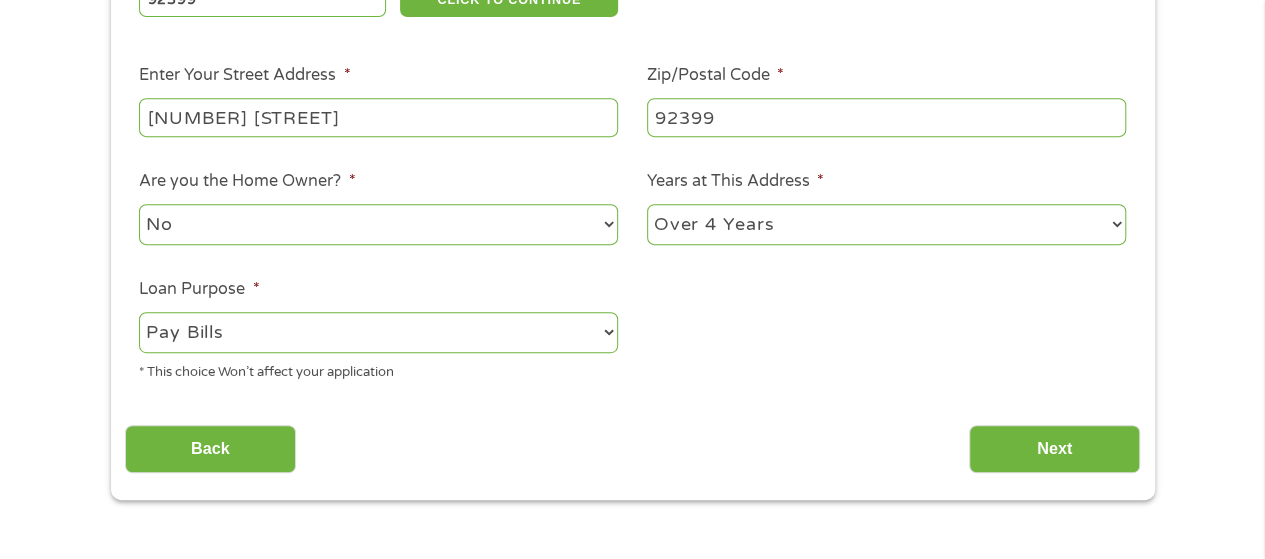 click on "1 Year or less 1 - 2 Years 2 - 4 Years Over 4 Years" at bounding box center [886, 224] 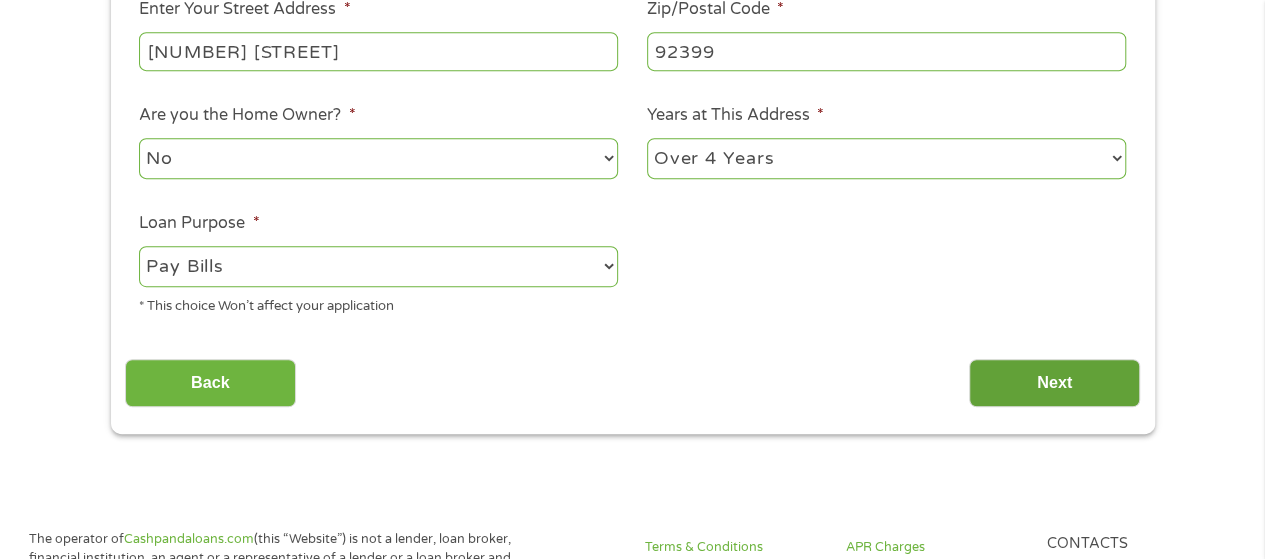click on "Next" at bounding box center (1054, 383) 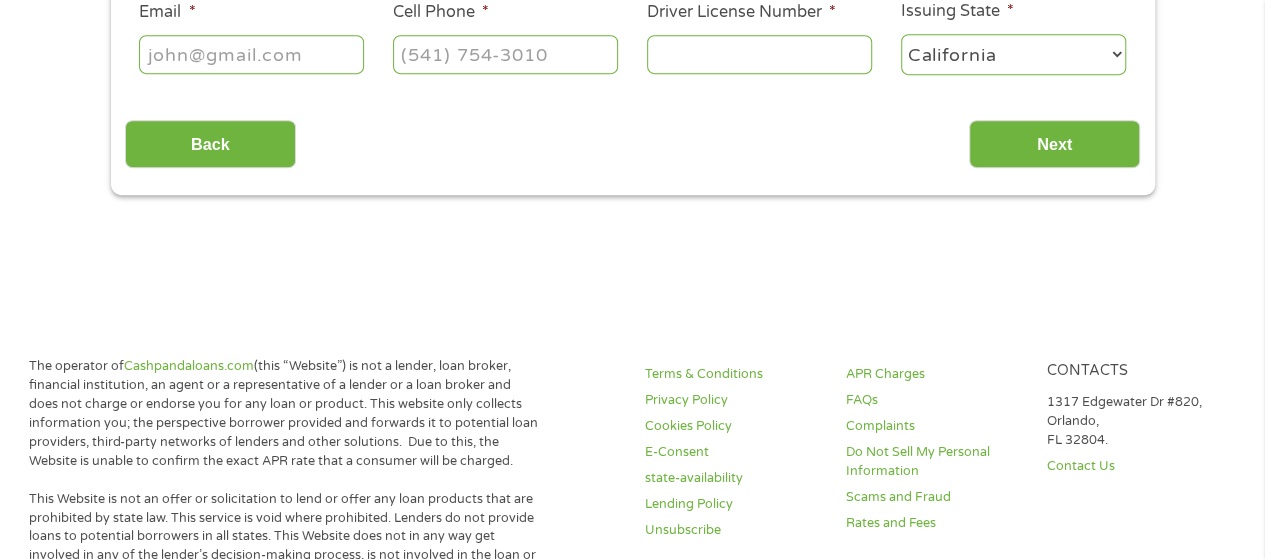 scroll, scrollTop: 8, scrollLeft: 8, axis: both 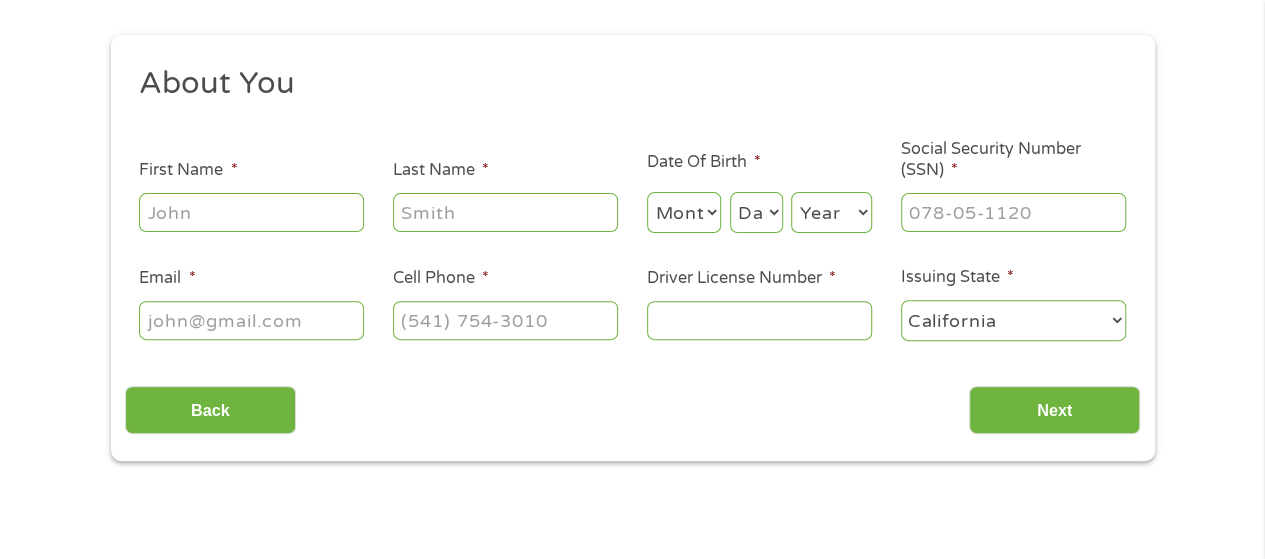 click on "Driver License Number *" at bounding box center [759, 320] 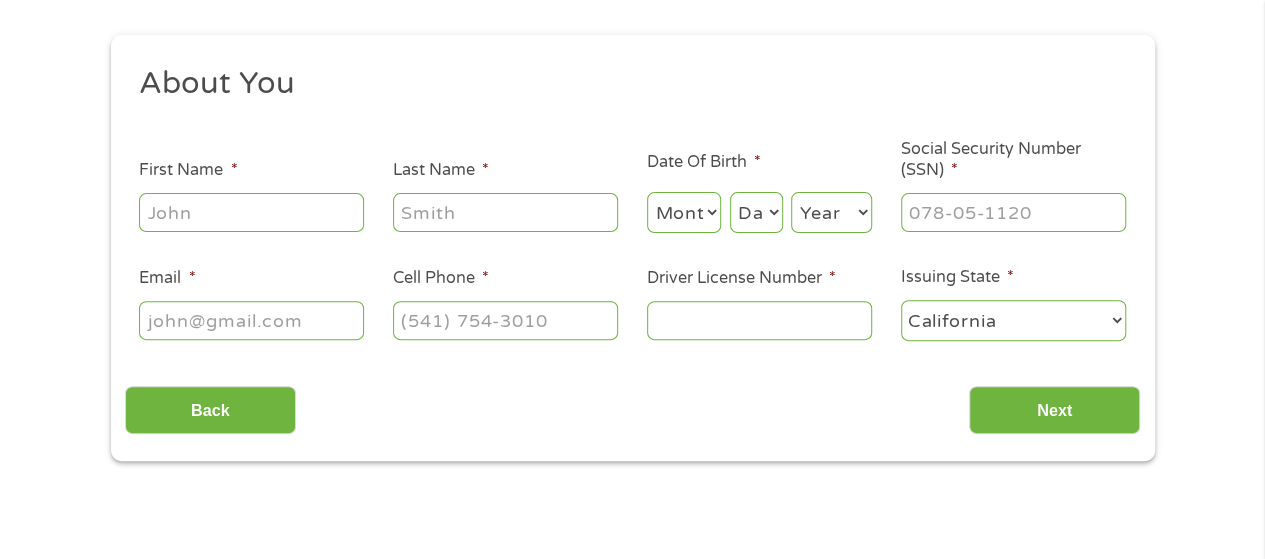 scroll, scrollTop: 0, scrollLeft: 35, axis: horizontal 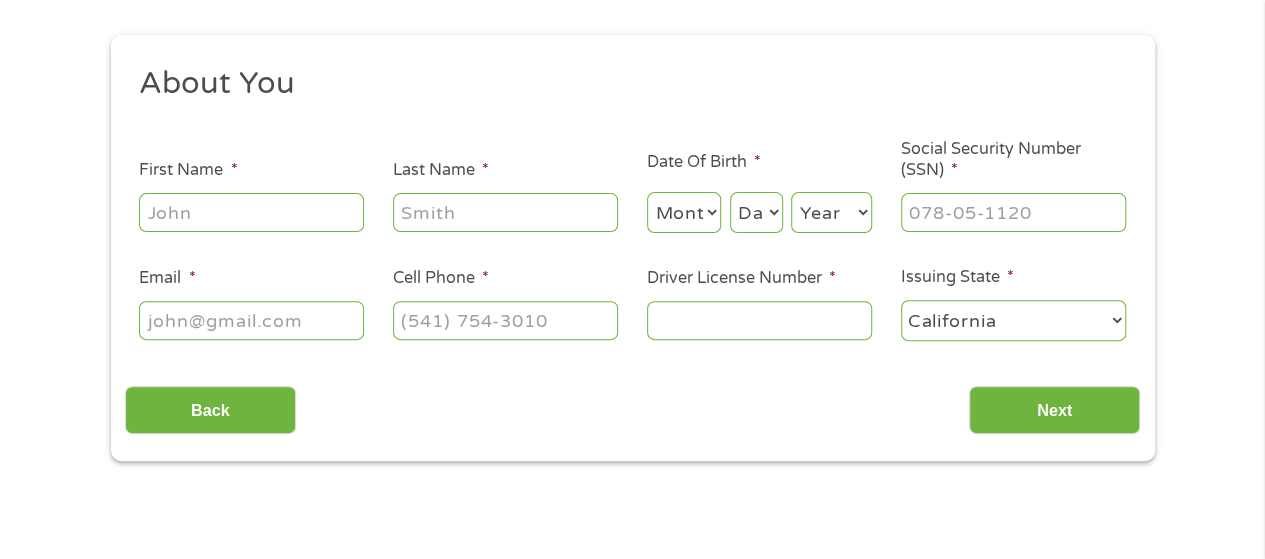 click on "Driver License Number *" at bounding box center [759, 320] 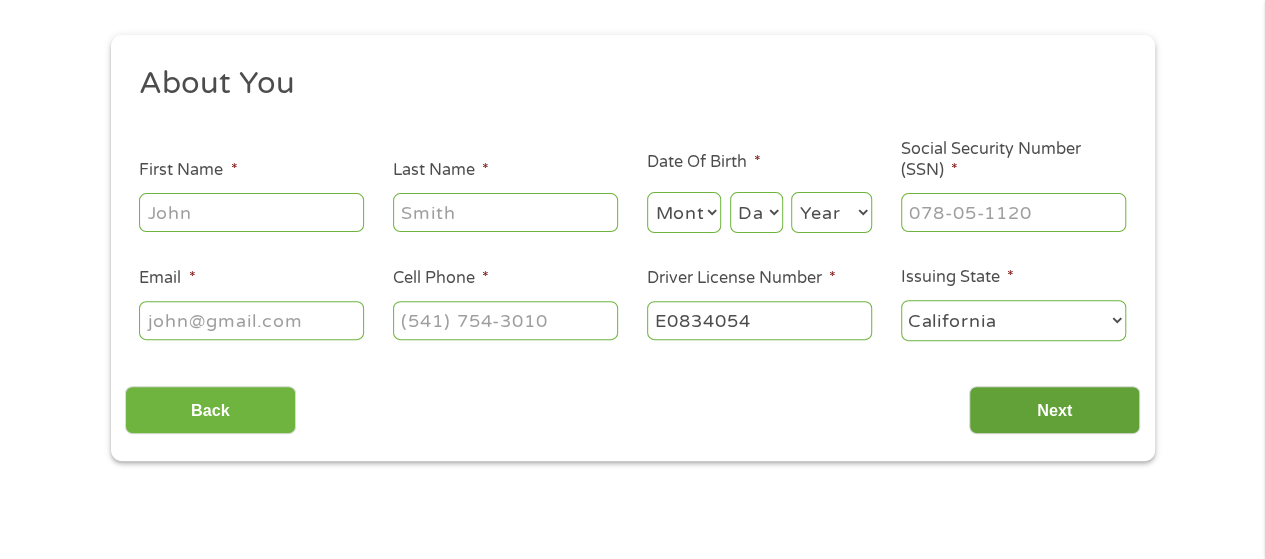 type on "E0834054" 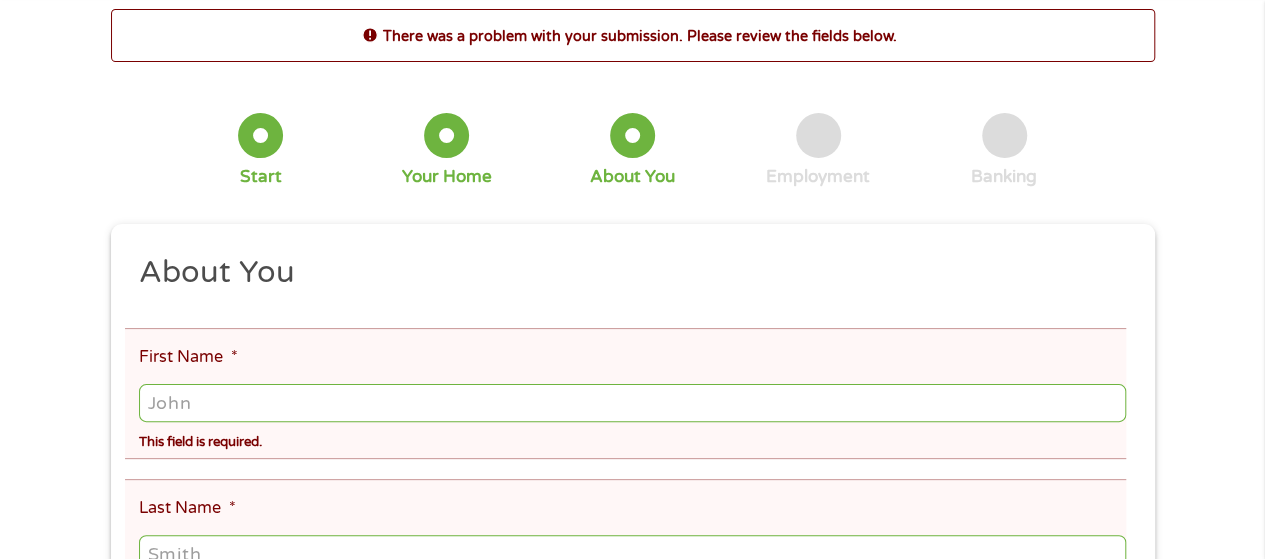 scroll, scrollTop: 133, scrollLeft: 0, axis: vertical 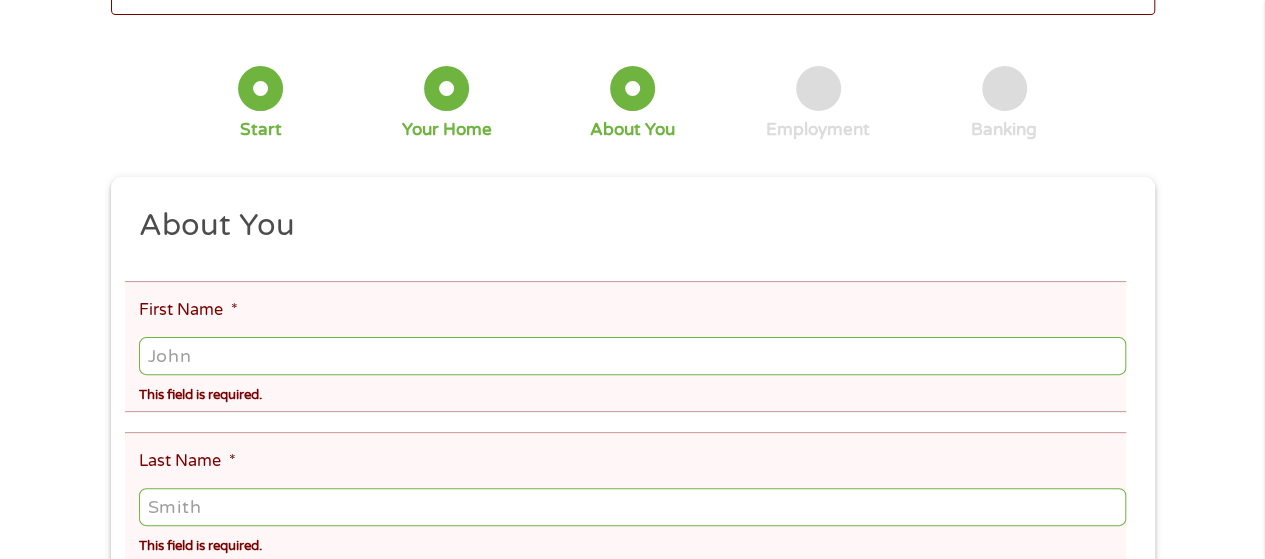 click on "First Name *" at bounding box center (632, 356) 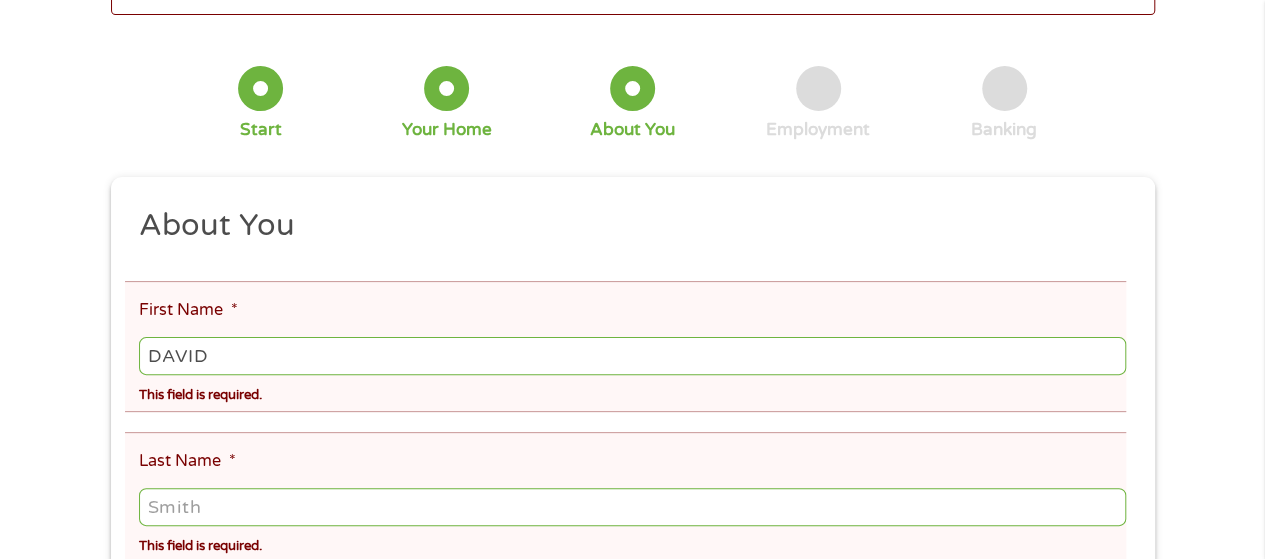 type on "[LAST]" 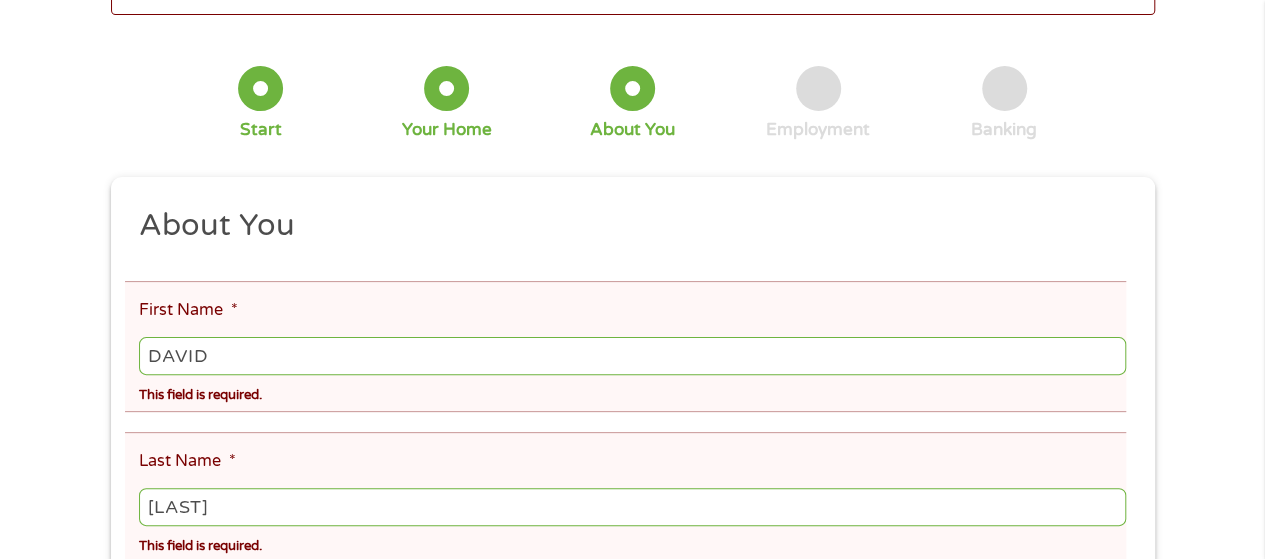 type on "[EMAIL]" 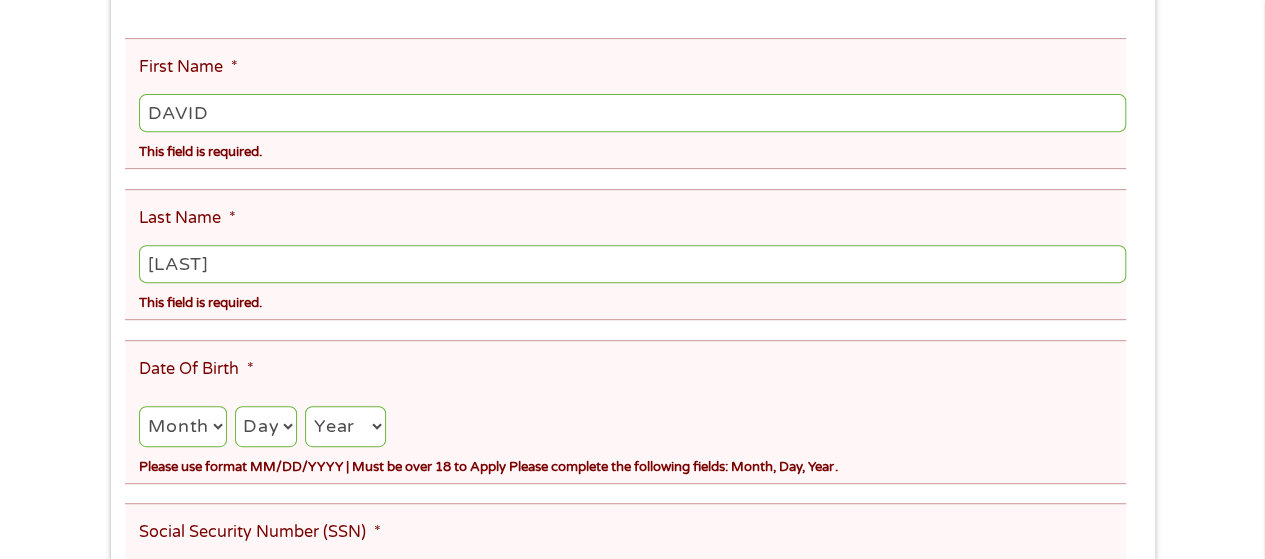scroll, scrollTop: 400, scrollLeft: 0, axis: vertical 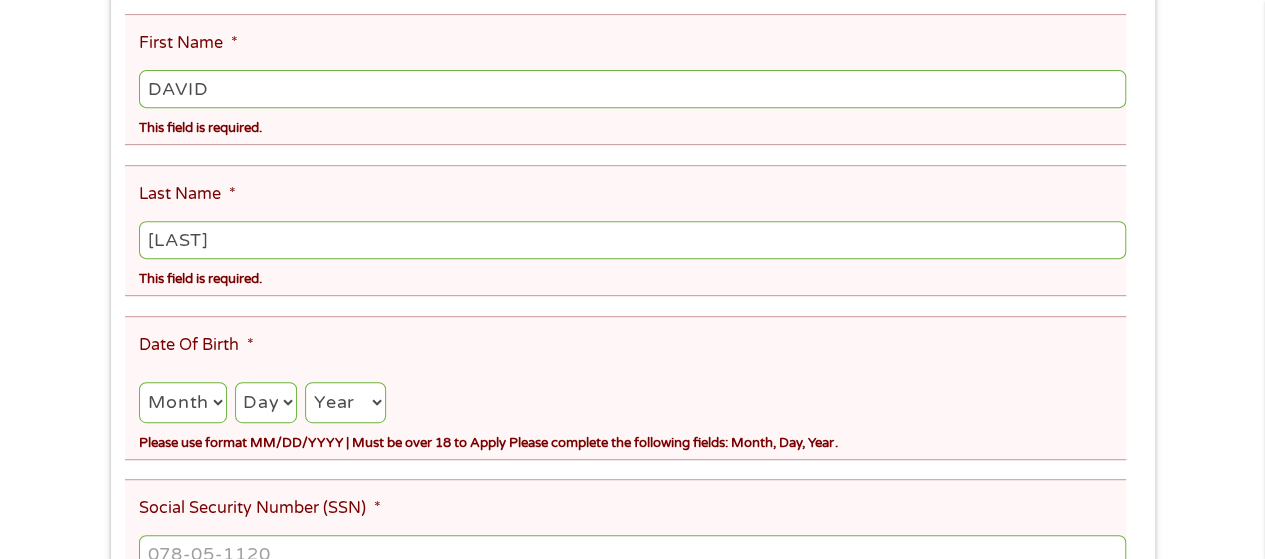 click on "Month 1 2 3 4 5 6 7 8 9 10 11 12" at bounding box center [182, 402] 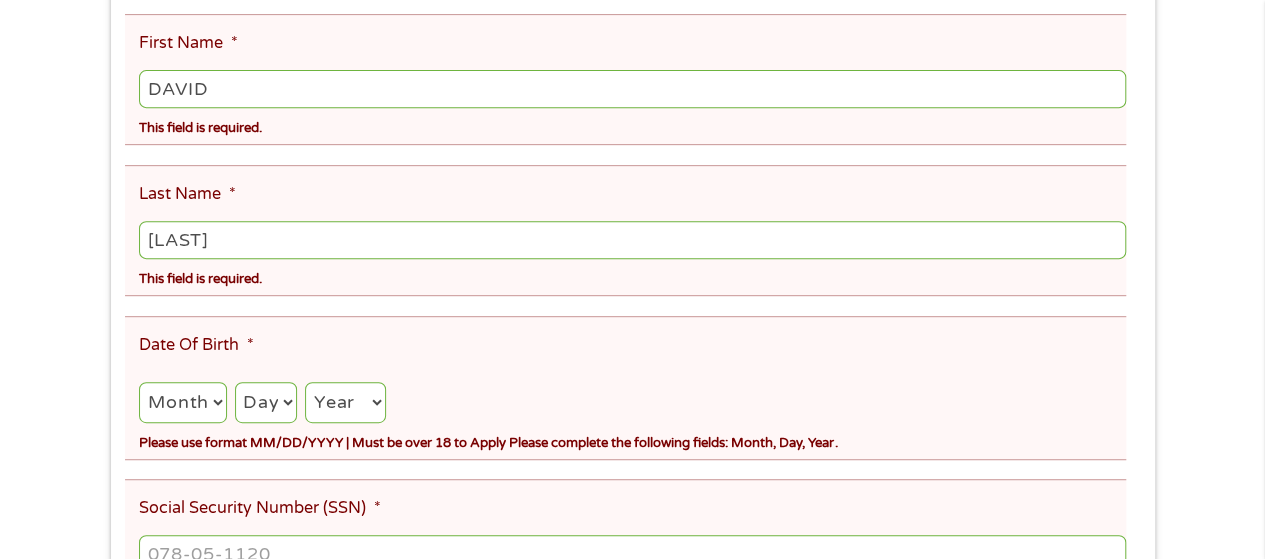 select on "8" 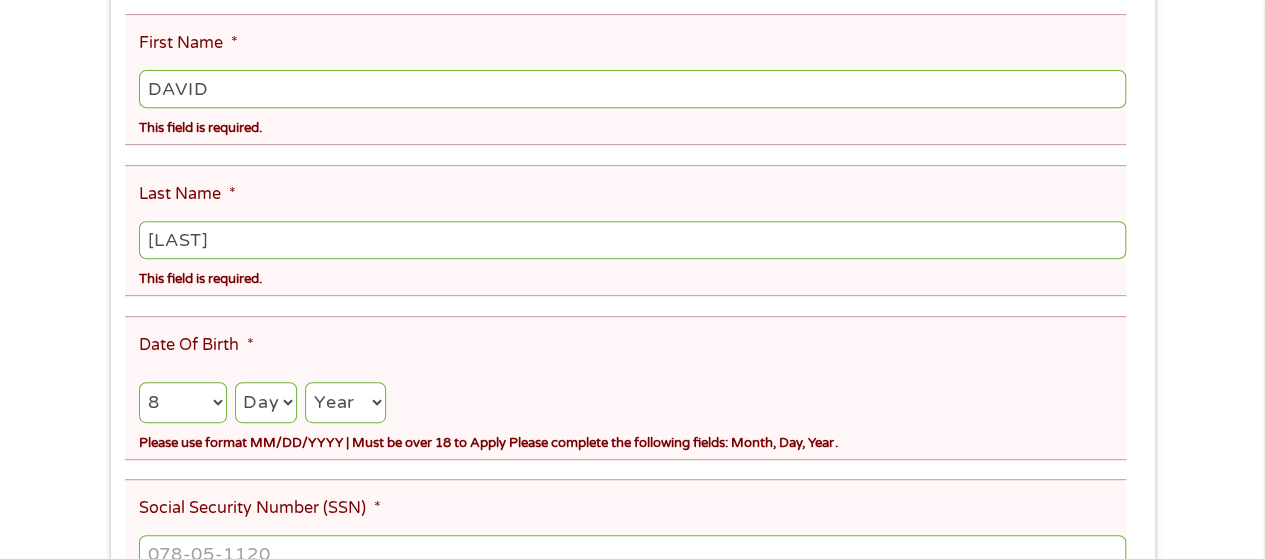 click on "Month 1 2 3 4 5 6 7 8 9 10 11 12" at bounding box center [182, 402] 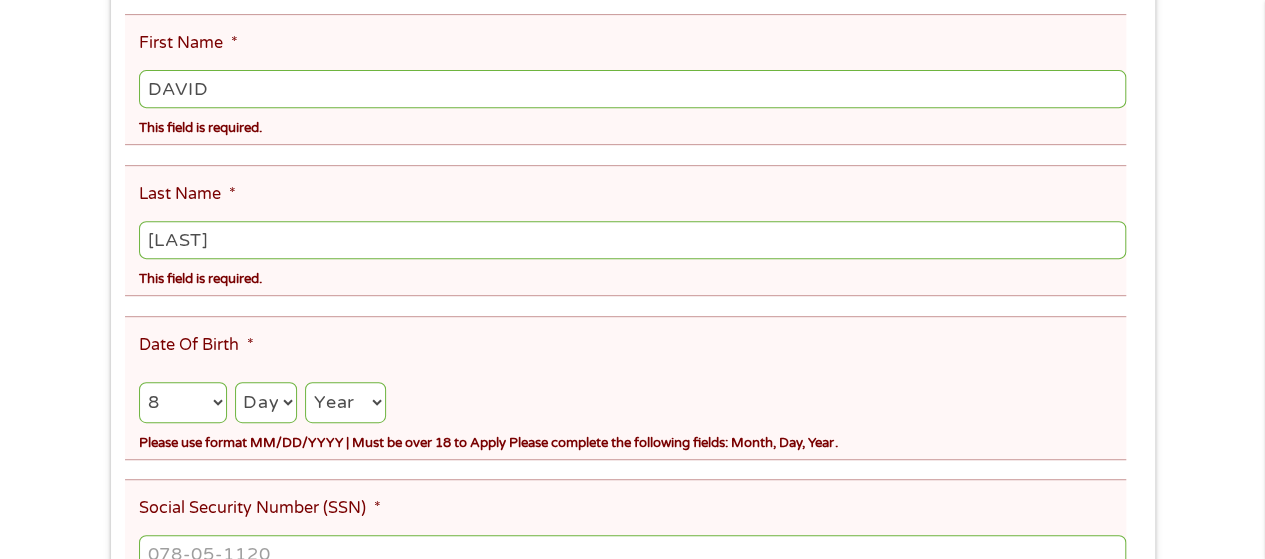 click on "Day 1 2 3 4 5 6 7 8 9 10 11 12 13 14 15 16 17 18 19 20 21 22 23 24 25 26 27 28 29 30 31" at bounding box center (266, 402) 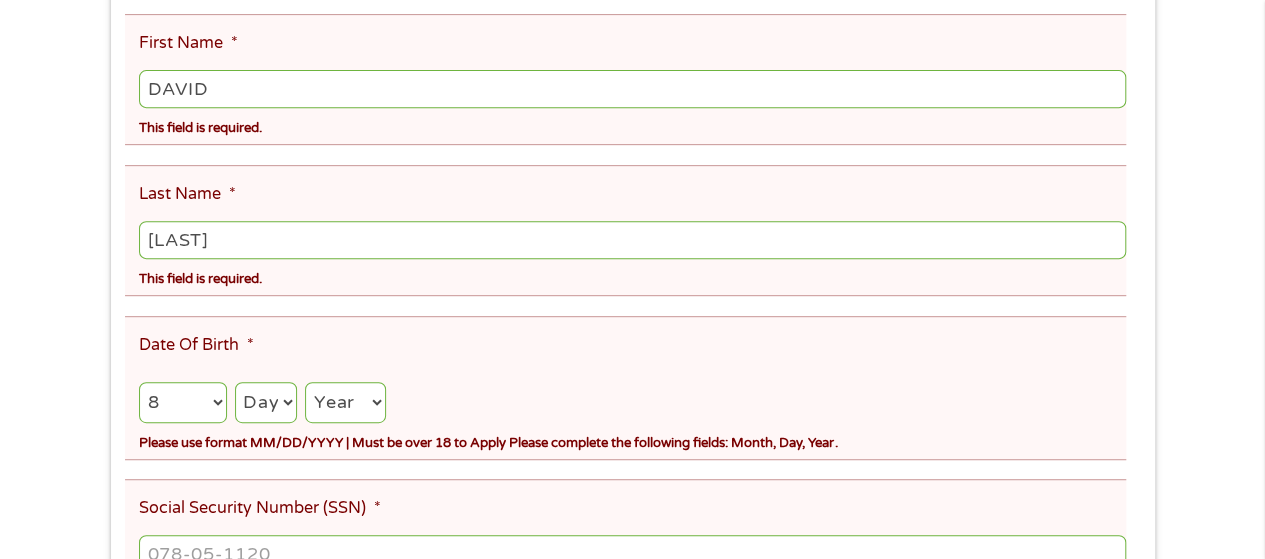 select on "23" 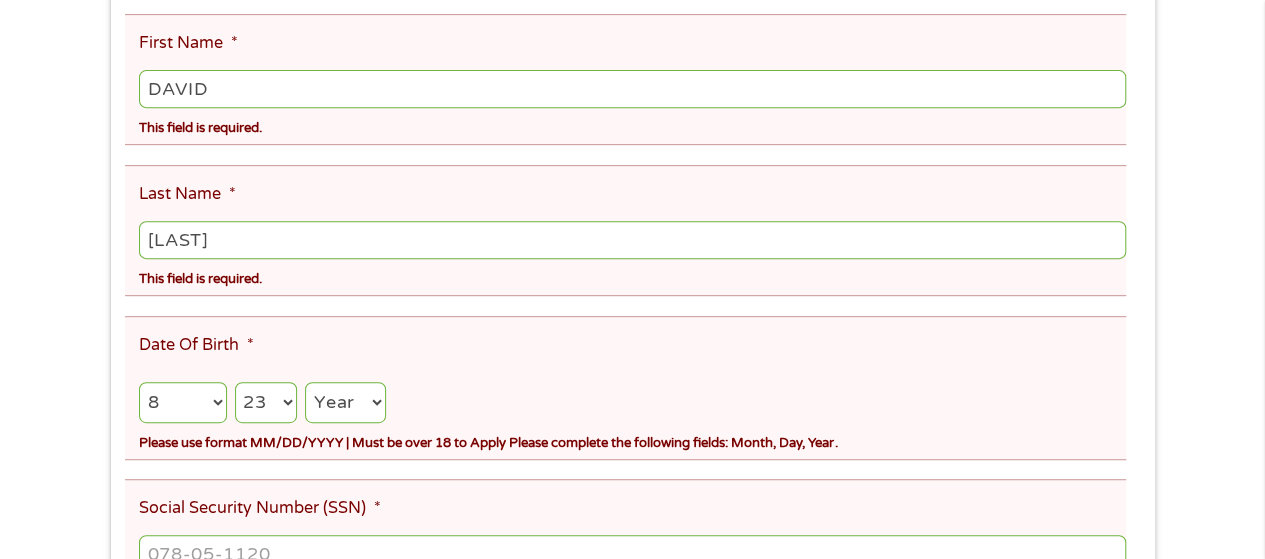 click on "Day 1 2 3 4 5 6 7 8 9 10 11 12 13 14 15 16 17 18 19 20 21 22 23 24 25 26 27 28 29 30 31" at bounding box center [266, 402] 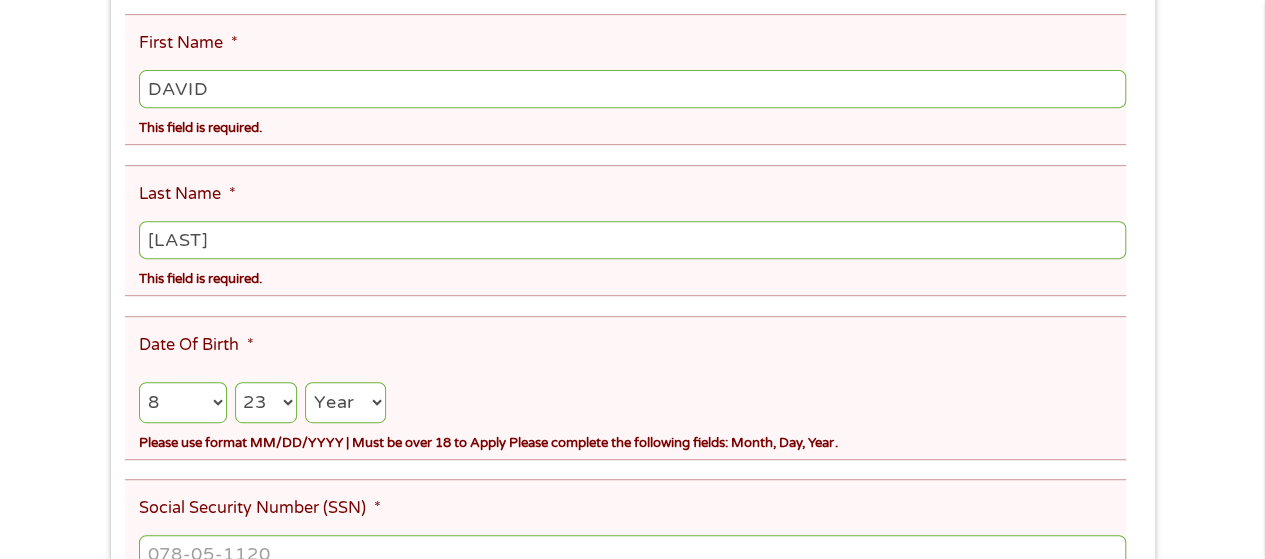 select on "1952" 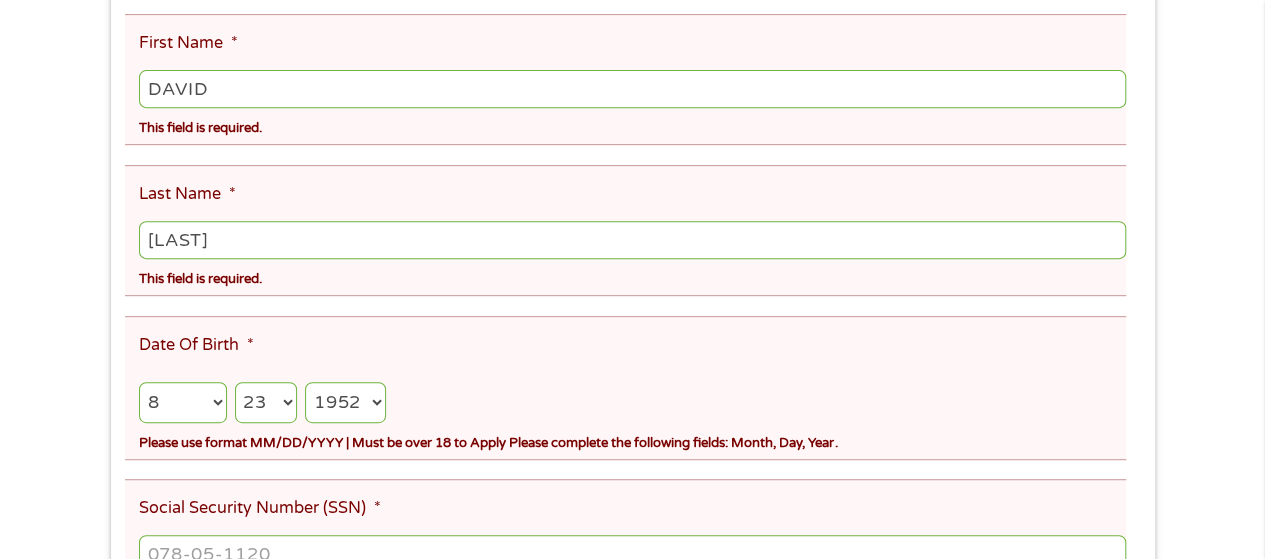 click on "Year 2007 2006 2005 2004 2003 2002 2001 2000 1999 1998 1997 1996 1995 1994 1993 1992 1991 1990 1989 1988 1987 1986 1985 1984 1983 1982 1981 1980 1979 1978 1977 1976 1975 1974 1973 1972 1971 1970 1969 1968 1967 1966 1965 1964 1963 1962 1961 1960 1959 1958 1957 1956 1955 1954 1953 1952 1951 1950 1949 1948 1947 1946 1945 1944 1943 1942 1941 1940 1939 1938 1937 1936 1935 1934 1933 1932 1931 1930 1929 1928 1927 1926 1925 1924 1923 1922 1921 1920" at bounding box center (345, 402) 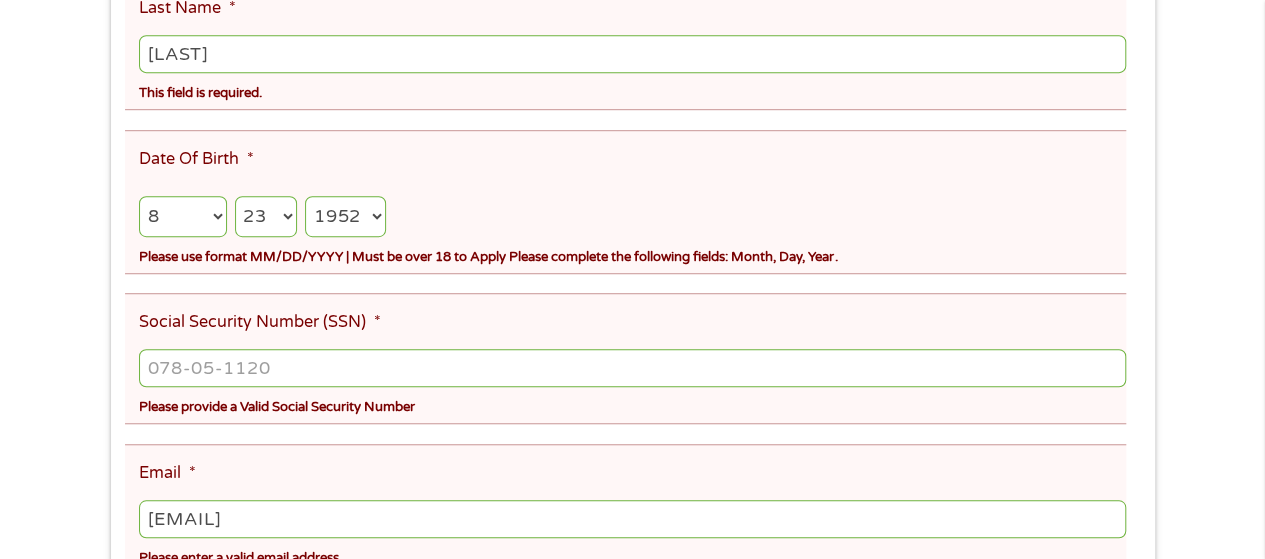 scroll, scrollTop: 600, scrollLeft: 0, axis: vertical 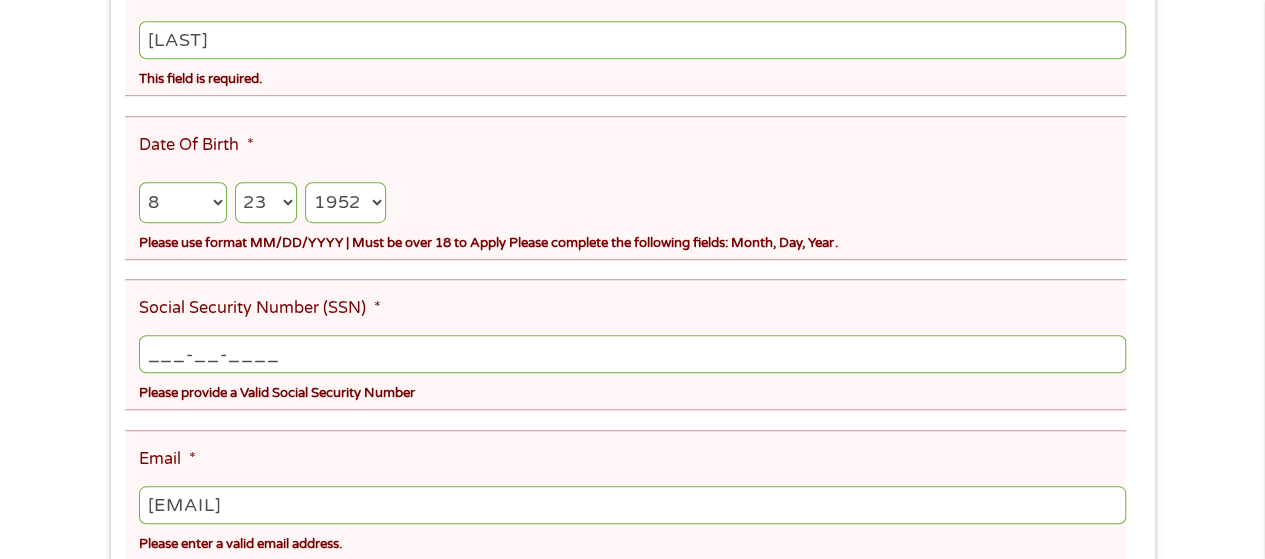click on "___-__-____" at bounding box center [632, 354] 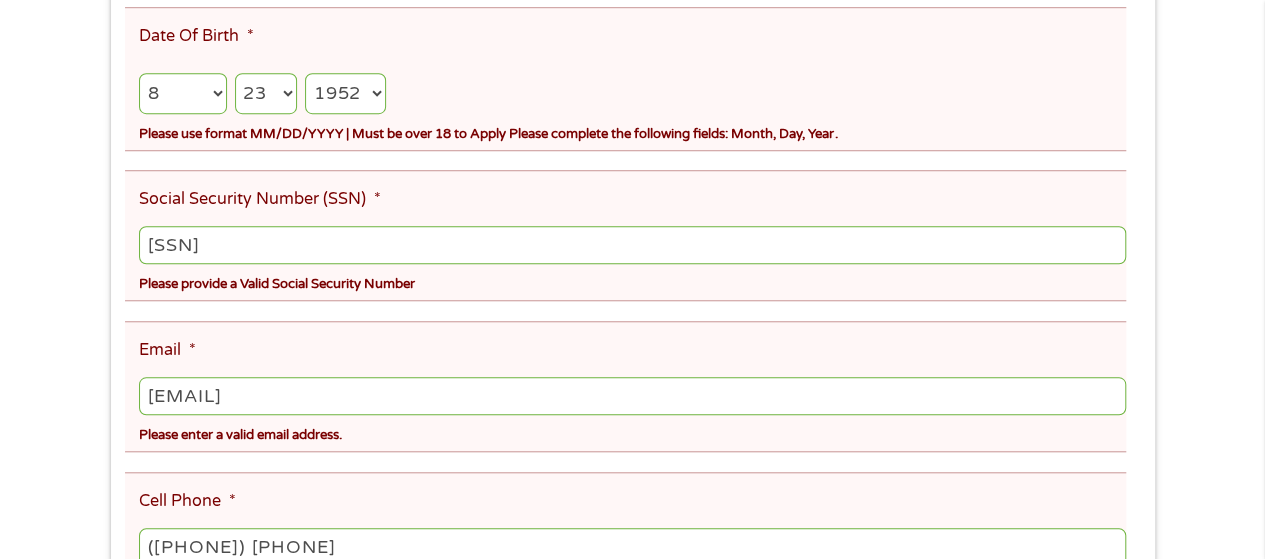 scroll, scrollTop: 733, scrollLeft: 0, axis: vertical 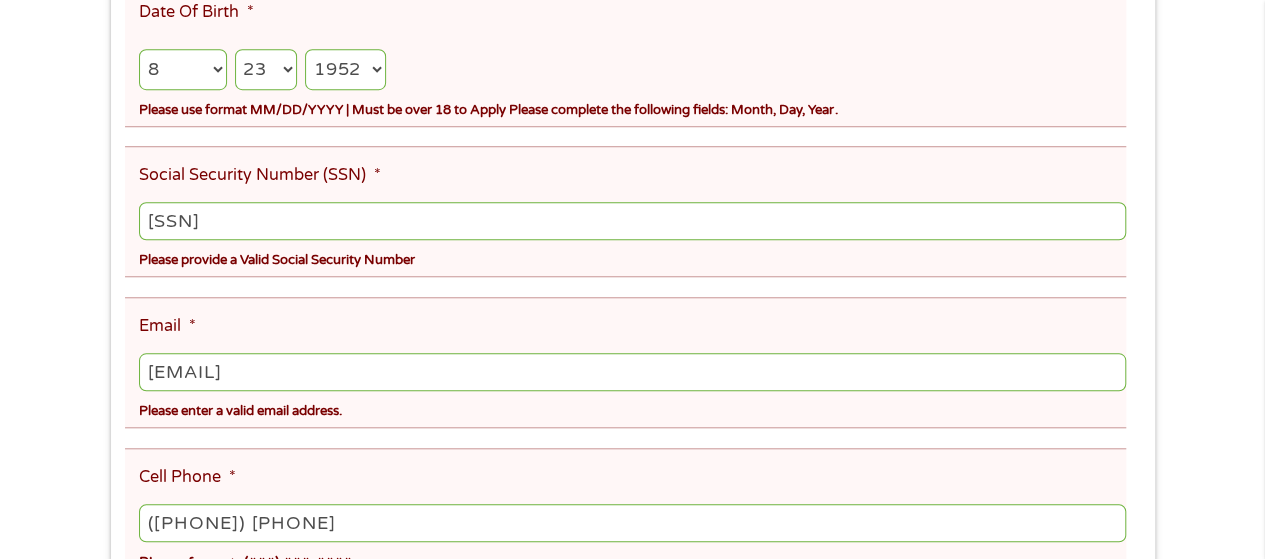 click on "[EMAIL]" at bounding box center [632, 372] 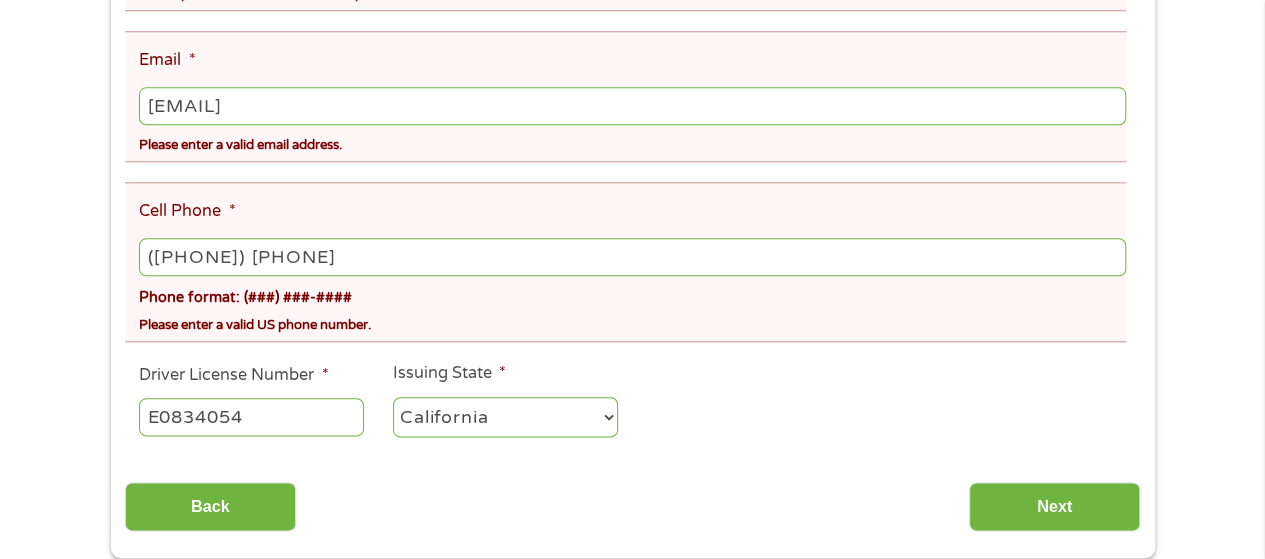 scroll, scrollTop: 1066, scrollLeft: 0, axis: vertical 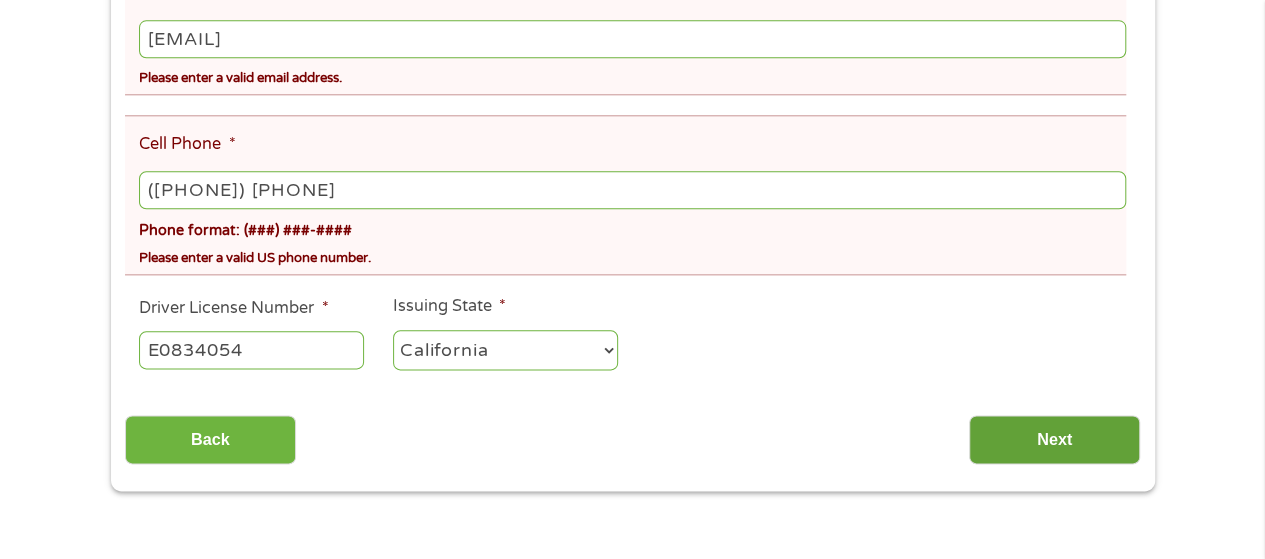click on "Next" at bounding box center [1054, 439] 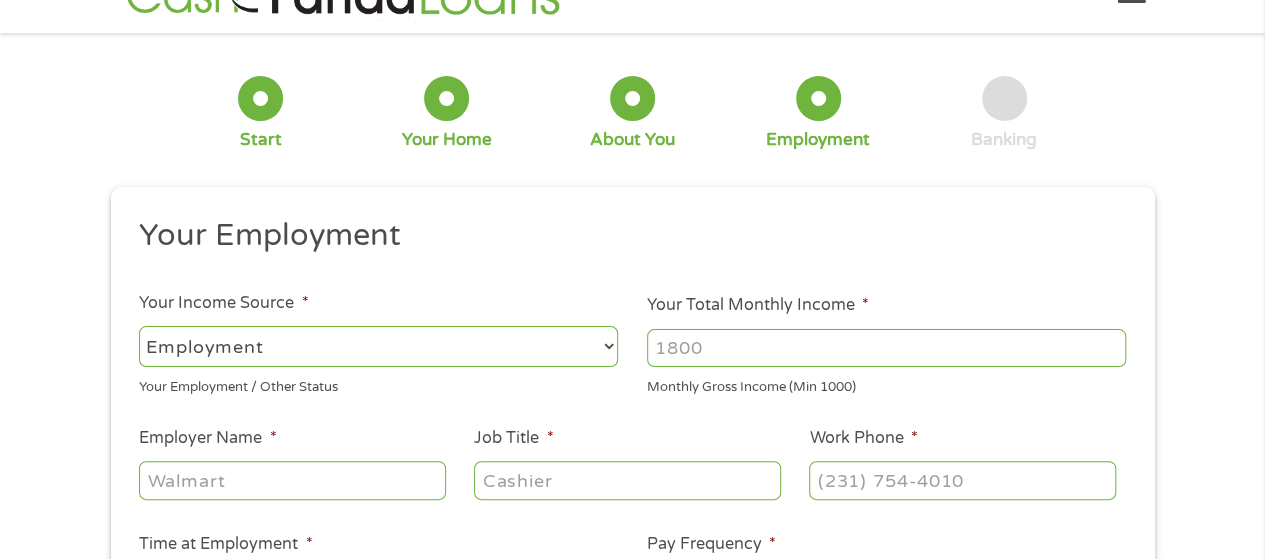scroll, scrollTop: 0, scrollLeft: 0, axis: both 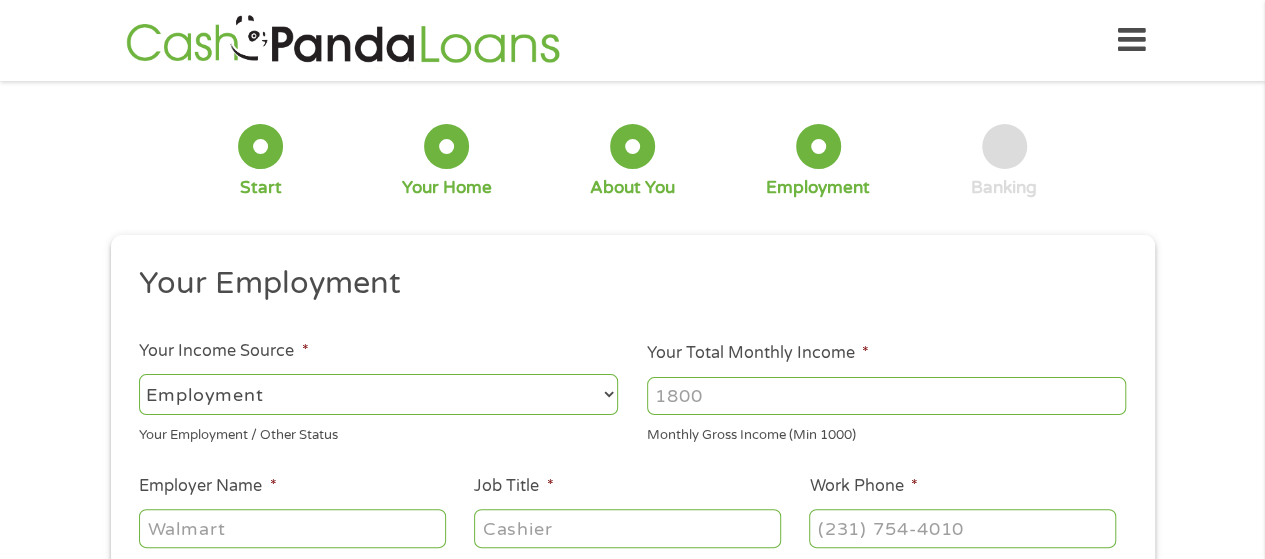 click on "--- Choose one --- Employment Self Employed Benefits" at bounding box center (378, 394) 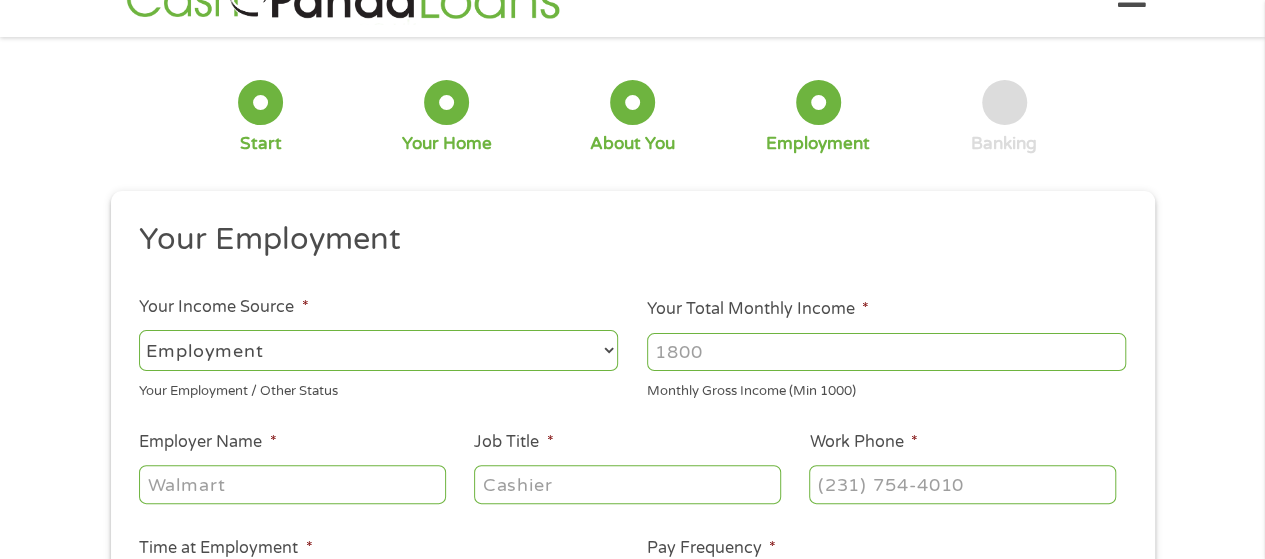 scroll, scrollTop: 66, scrollLeft: 0, axis: vertical 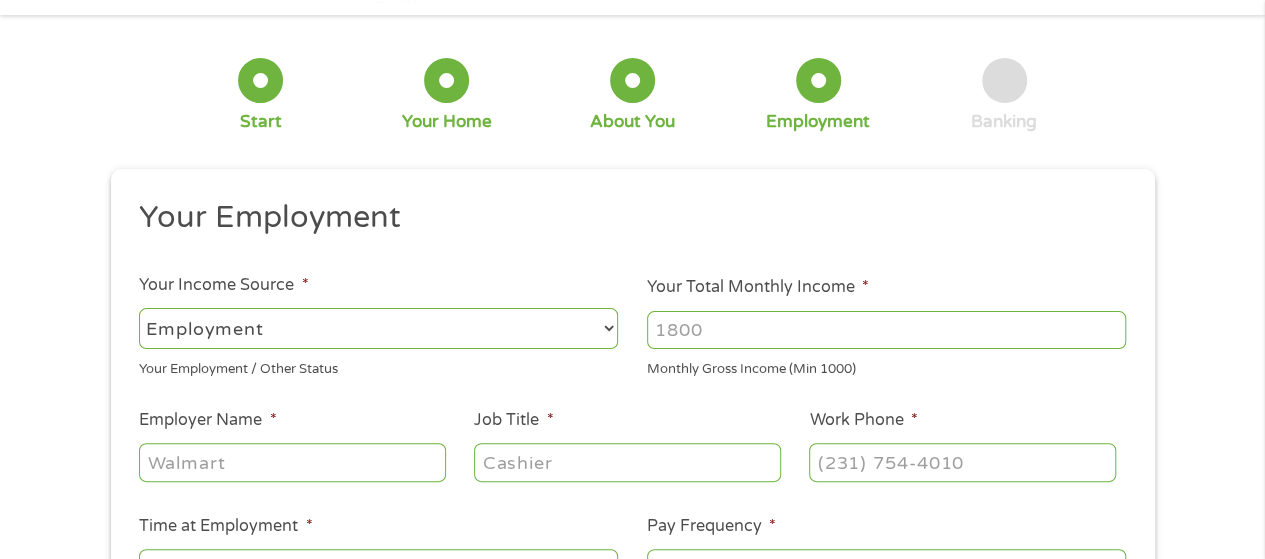 click on "Your Total Monthly Income *" at bounding box center (886, 330) 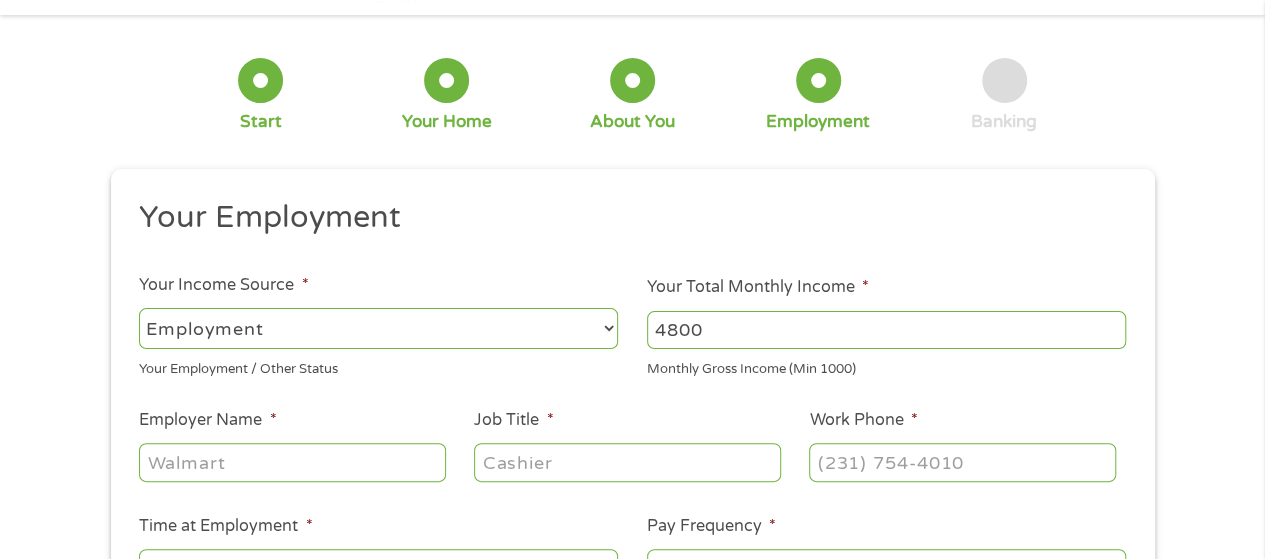 type on "4800" 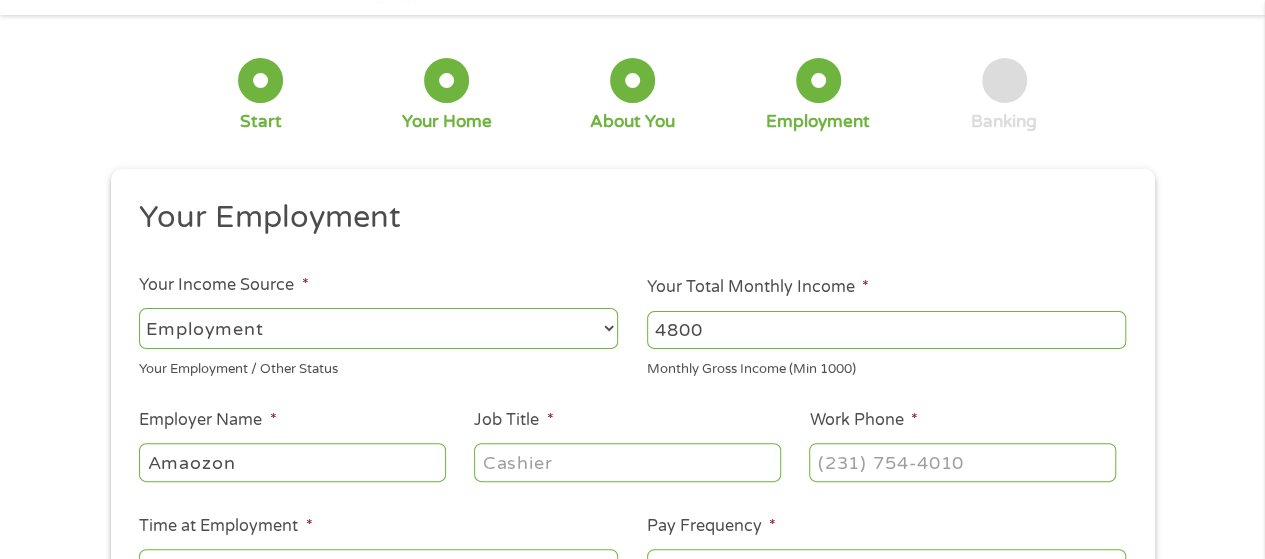 click on "Amaozon" at bounding box center [292, 462] 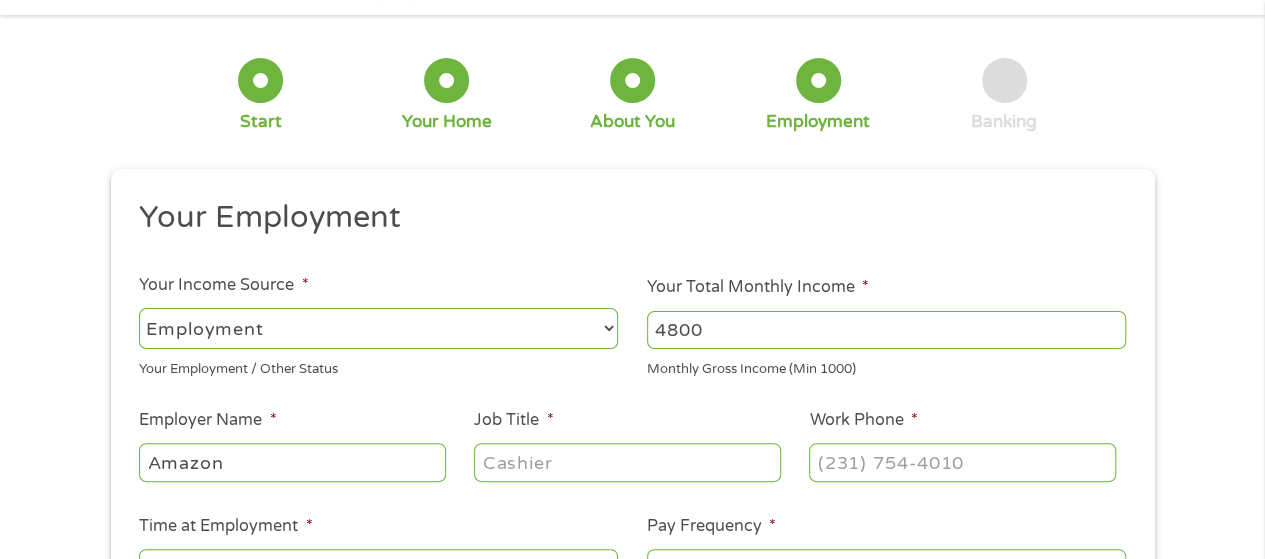 type on "Amazon" 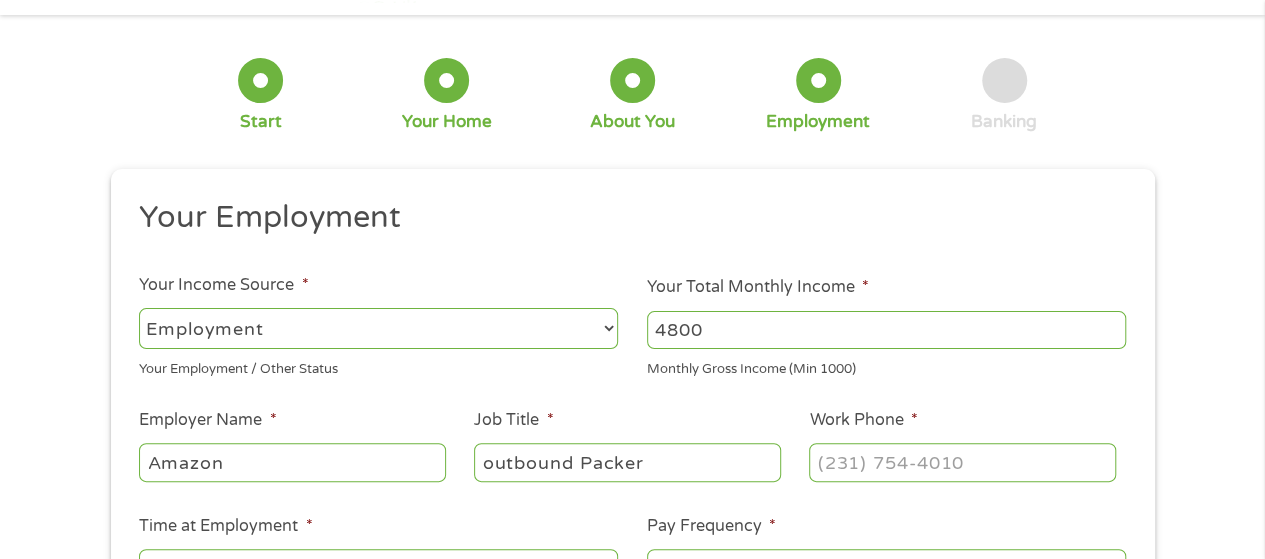 type on "outbound Packer" 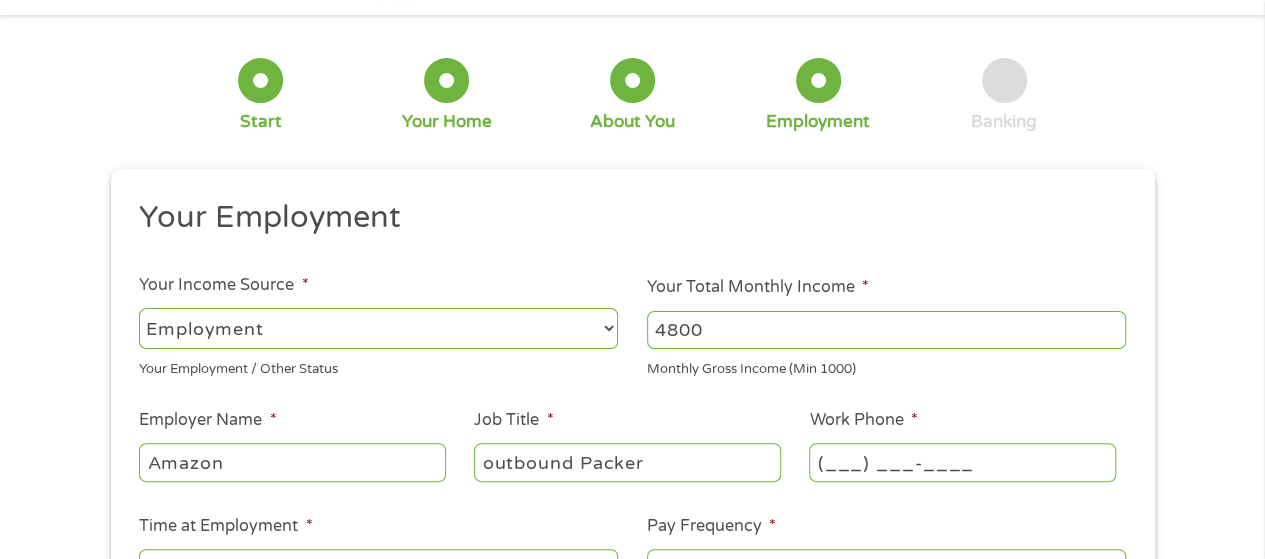 click on "(___) ___-____" at bounding box center [962, 462] 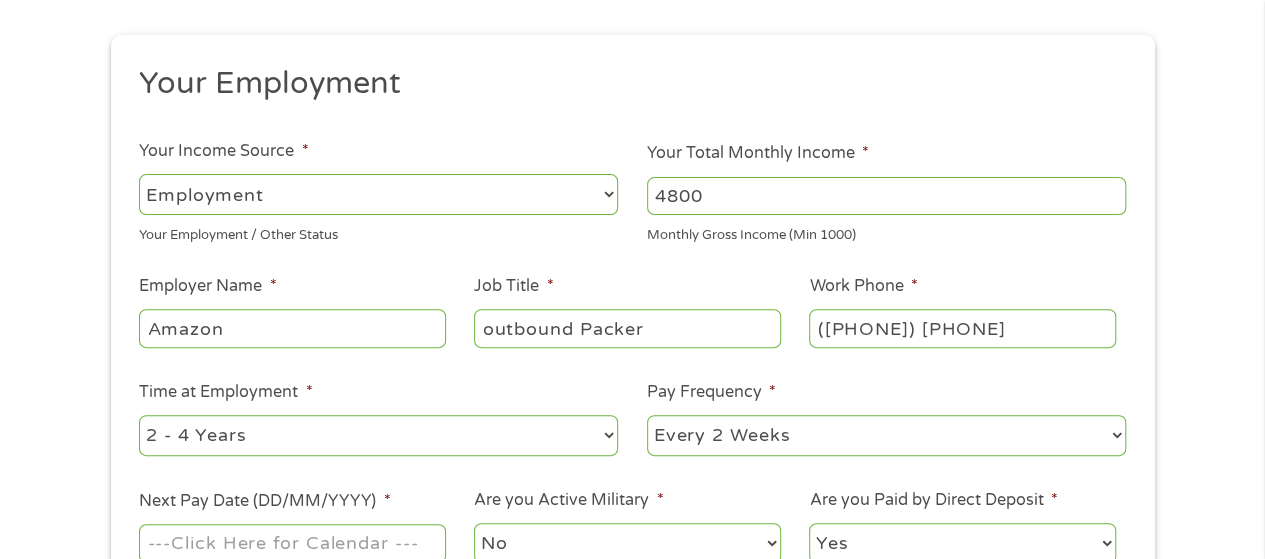 scroll, scrollTop: 266, scrollLeft: 0, axis: vertical 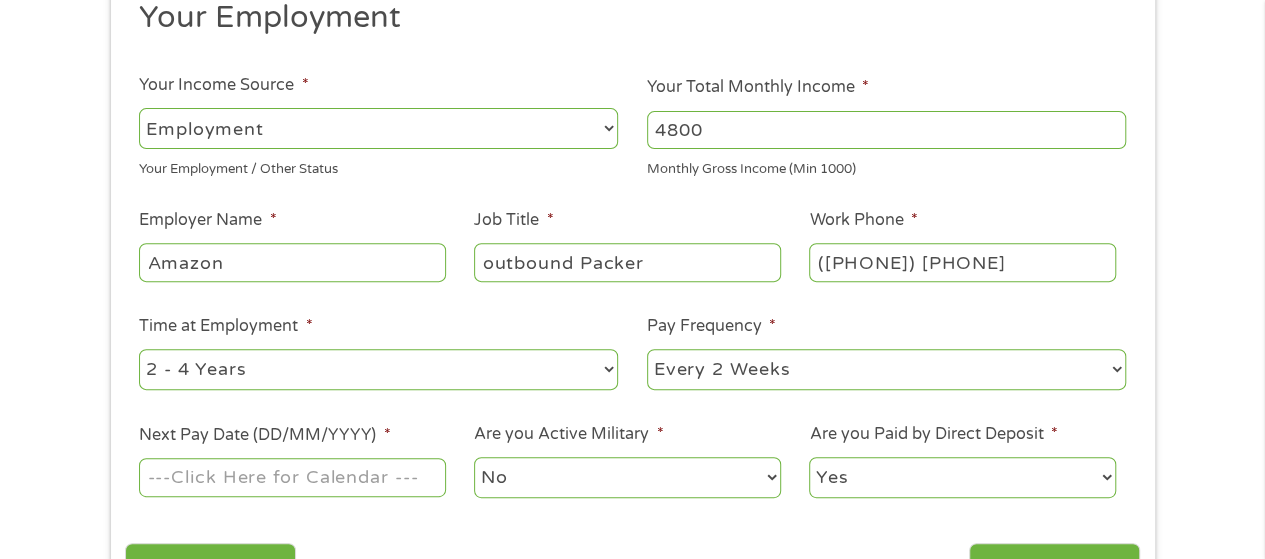 click on "--- Choose one --- 1 Year or less 1 - 2 Years 2 - 4 Years Over 4 Years" at bounding box center (378, 369) 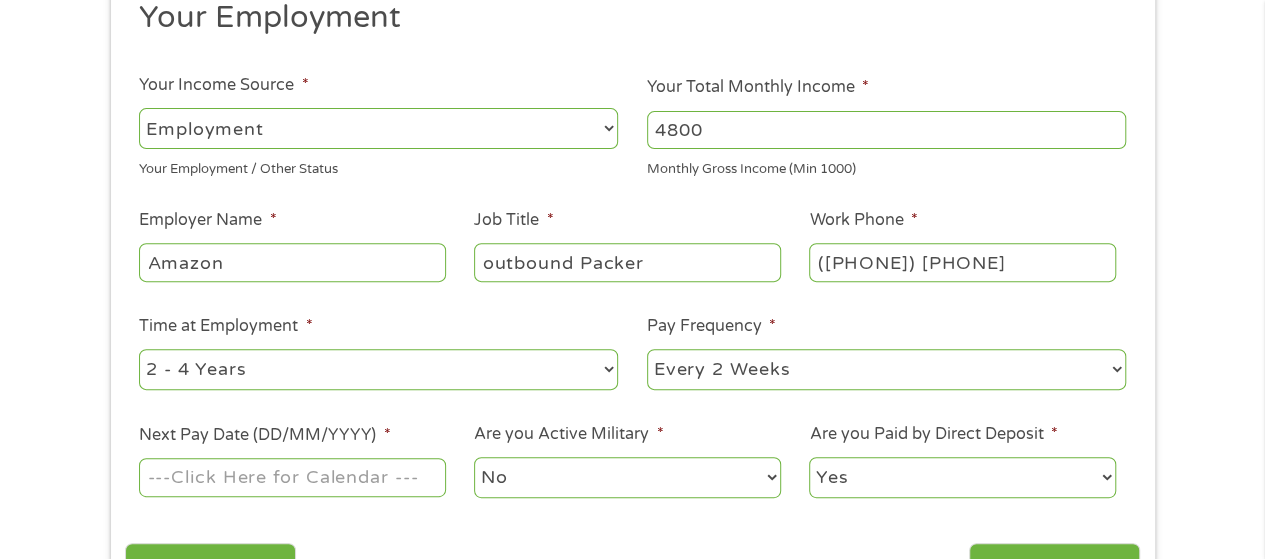 select on "60months" 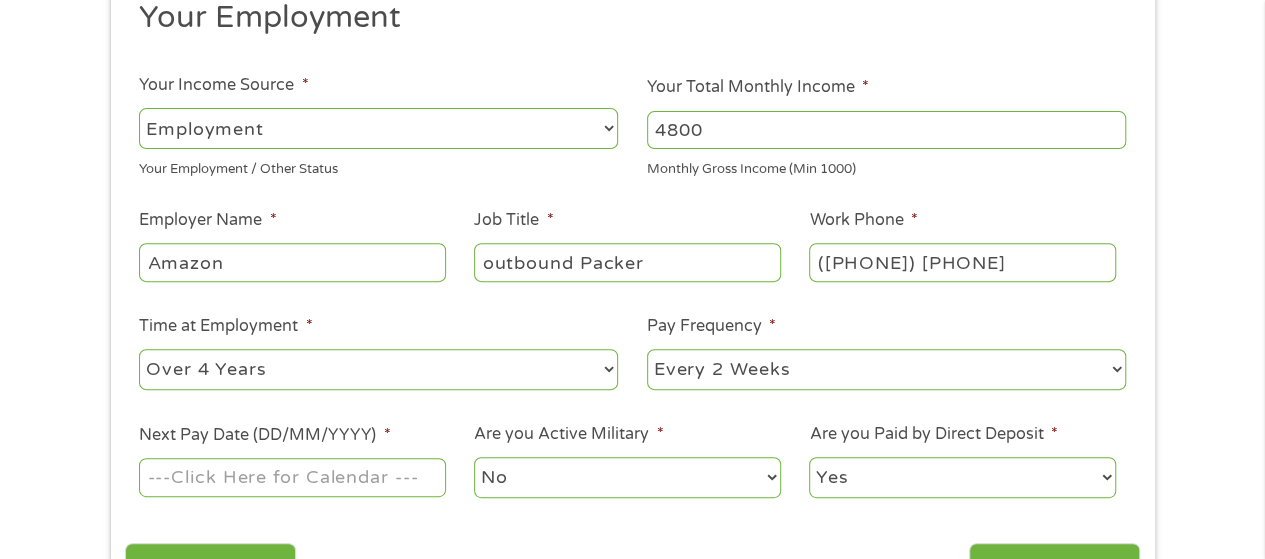 click on "--- Choose one --- 1 Year or less 1 - 2 Years 2 - 4 Years Over 4 Years" at bounding box center [378, 369] 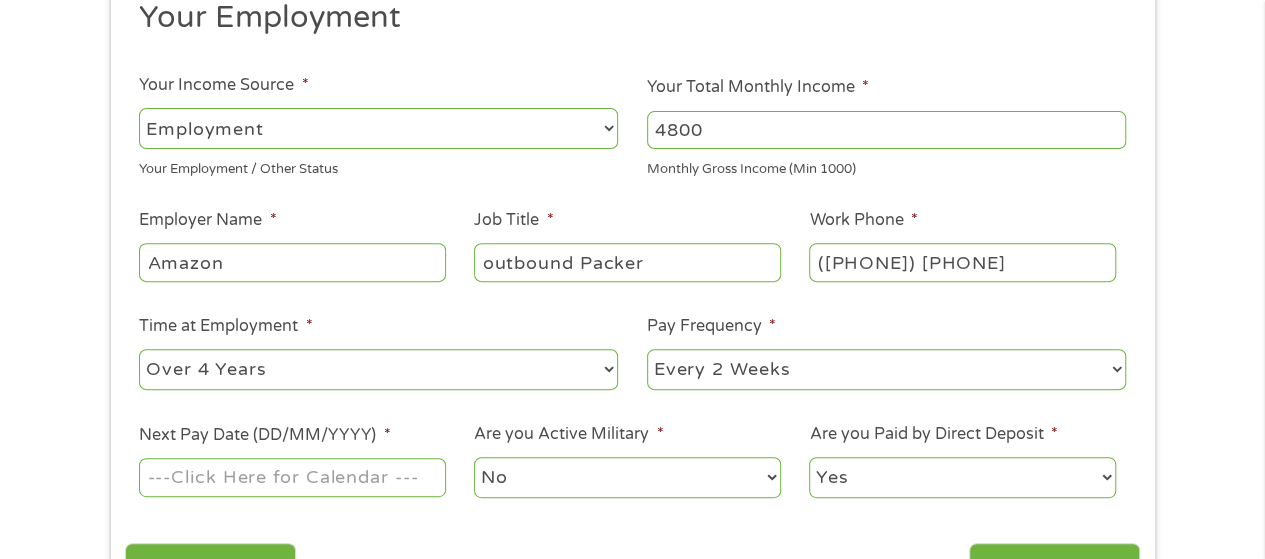 select on "weekly" 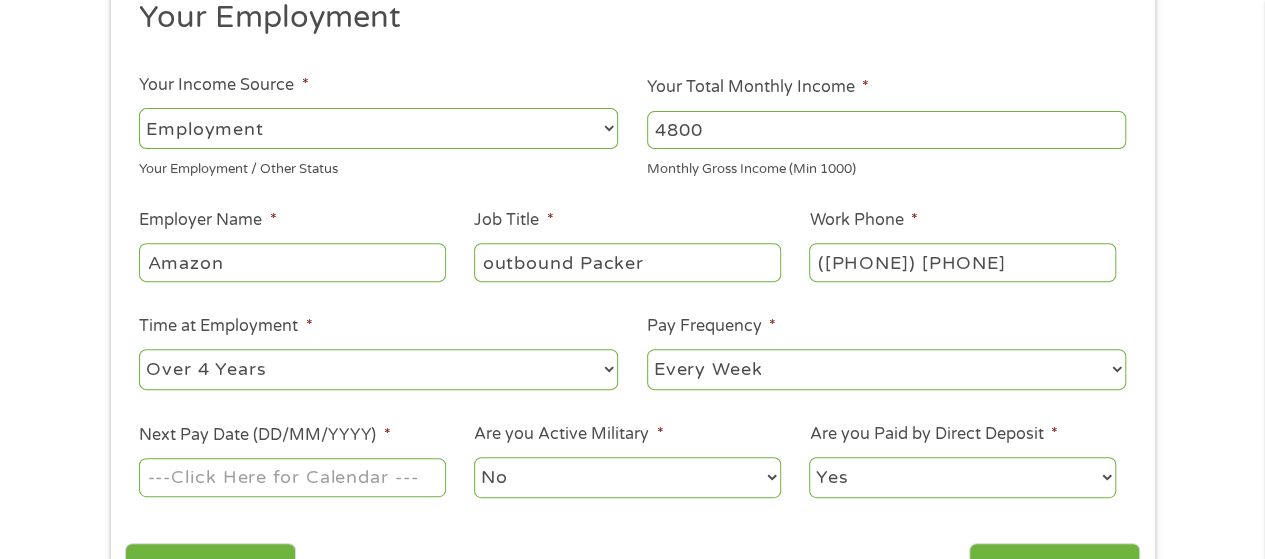click on "--- Choose one --- Every 2 Weeks Every Week Monthly Semi-Monthly" at bounding box center (886, 369) 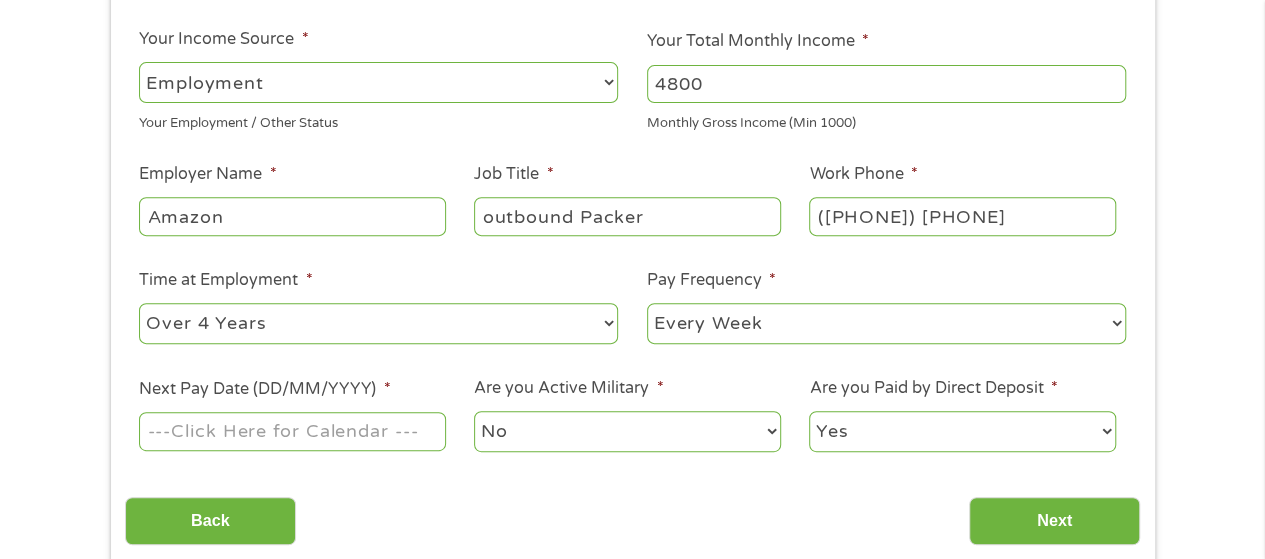 scroll, scrollTop: 400, scrollLeft: 0, axis: vertical 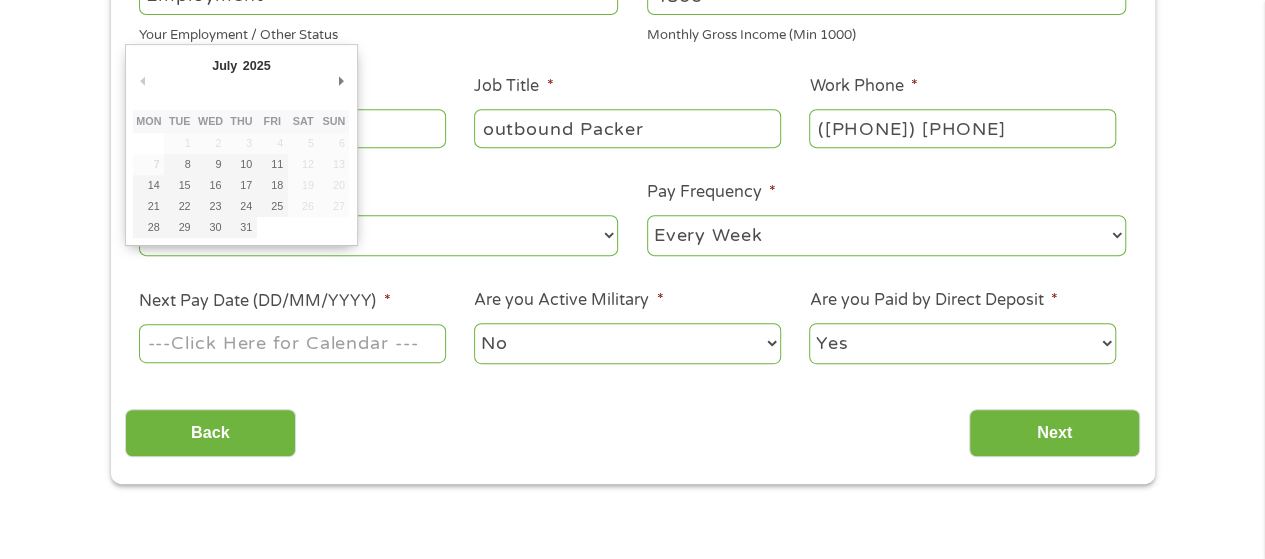 click on "Next Pay Date (DD/MM/YYYY) *" at bounding box center [292, 343] 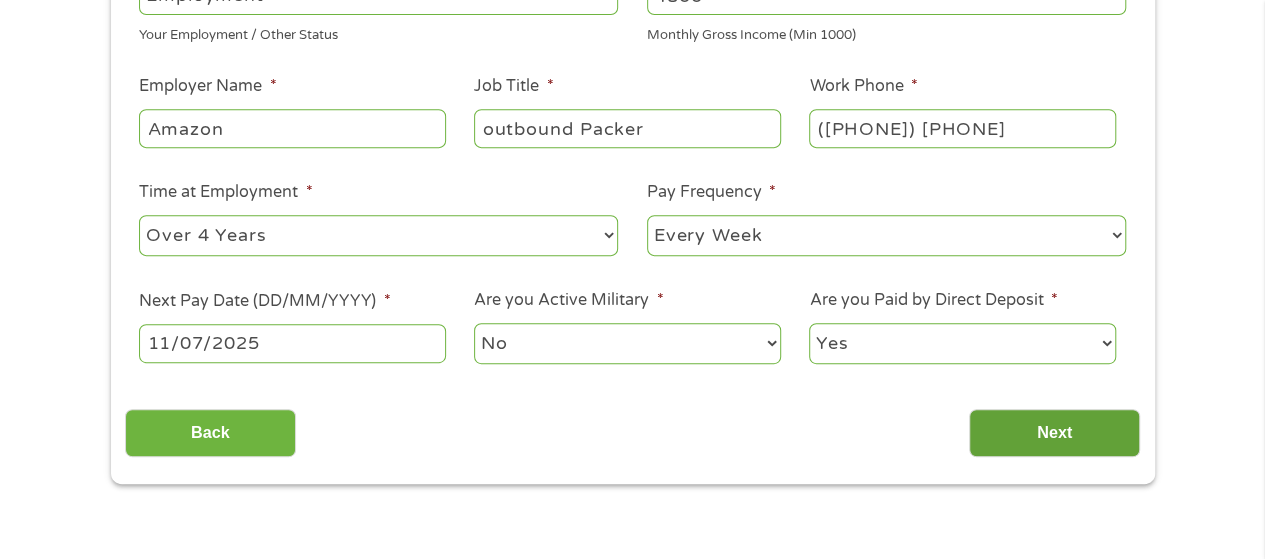 click on "Next" at bounding box center (1054, 433) 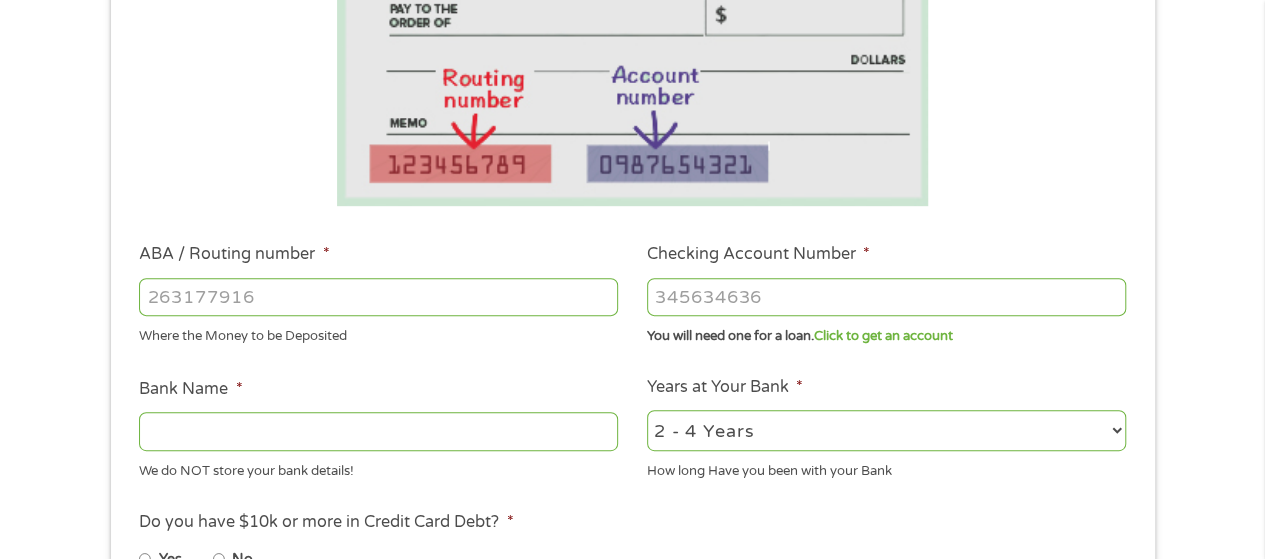 scroll, scrollTop: 8, scrollLeft: 8, axis: both 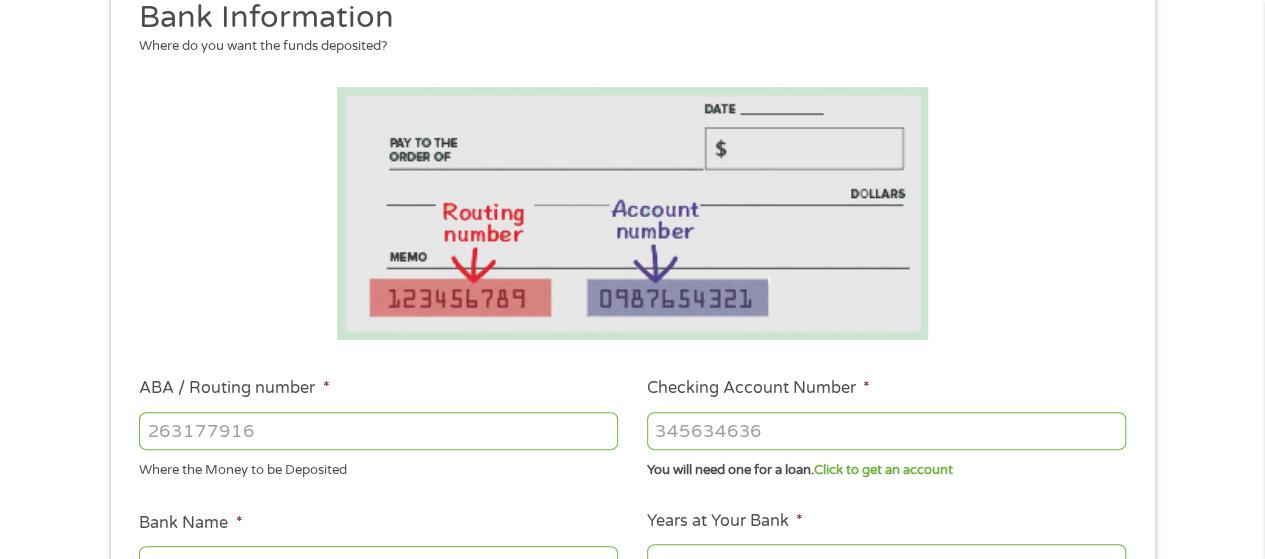 click on "ABA / Routing number *" at bounding box center [378, 431] 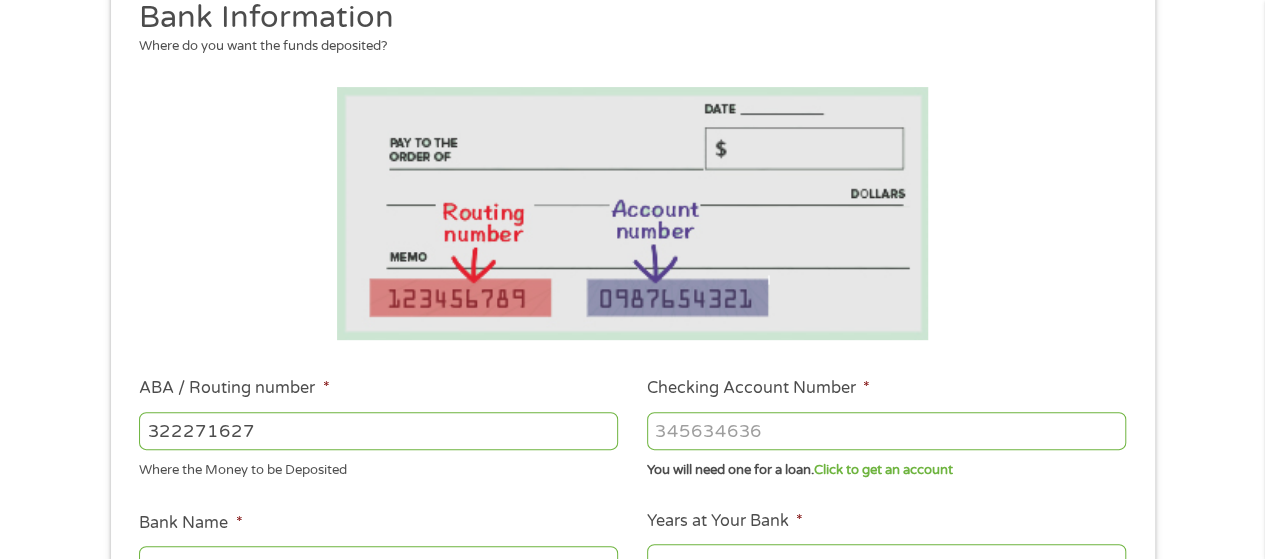 type on "322271627" 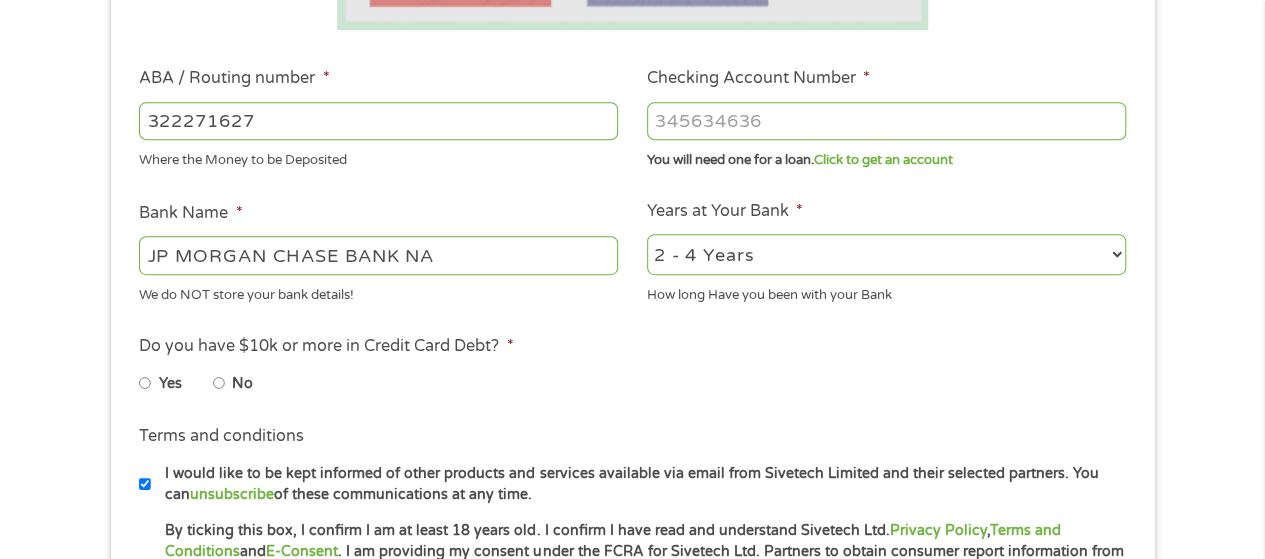 scroll, scrollTop: 600, scrollLeft: 0, axis: vertical 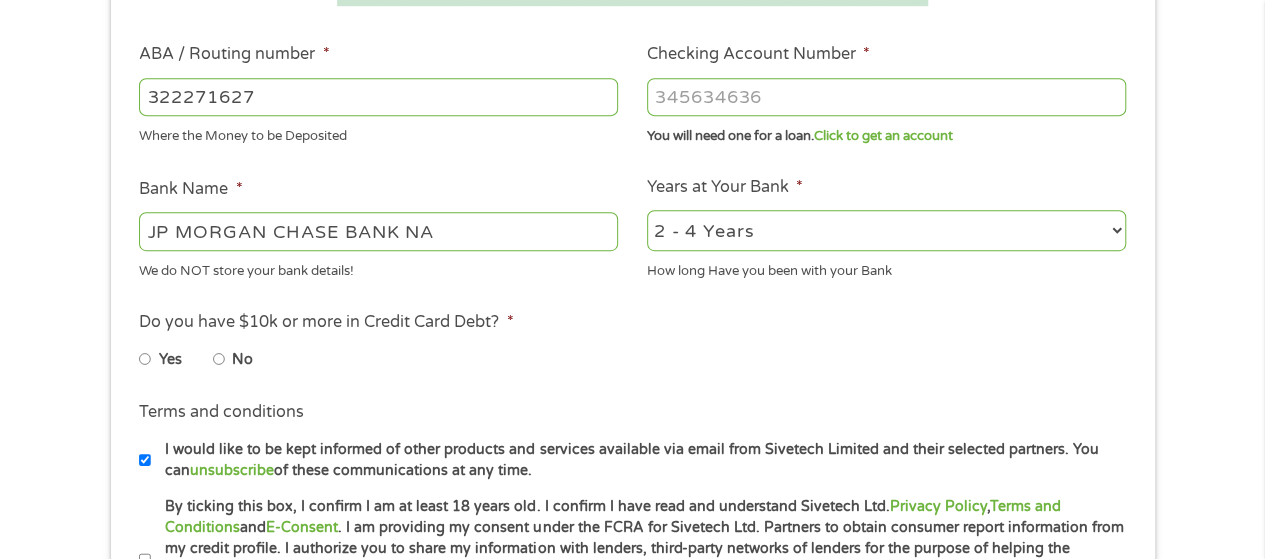 type on "[NUMBER]" 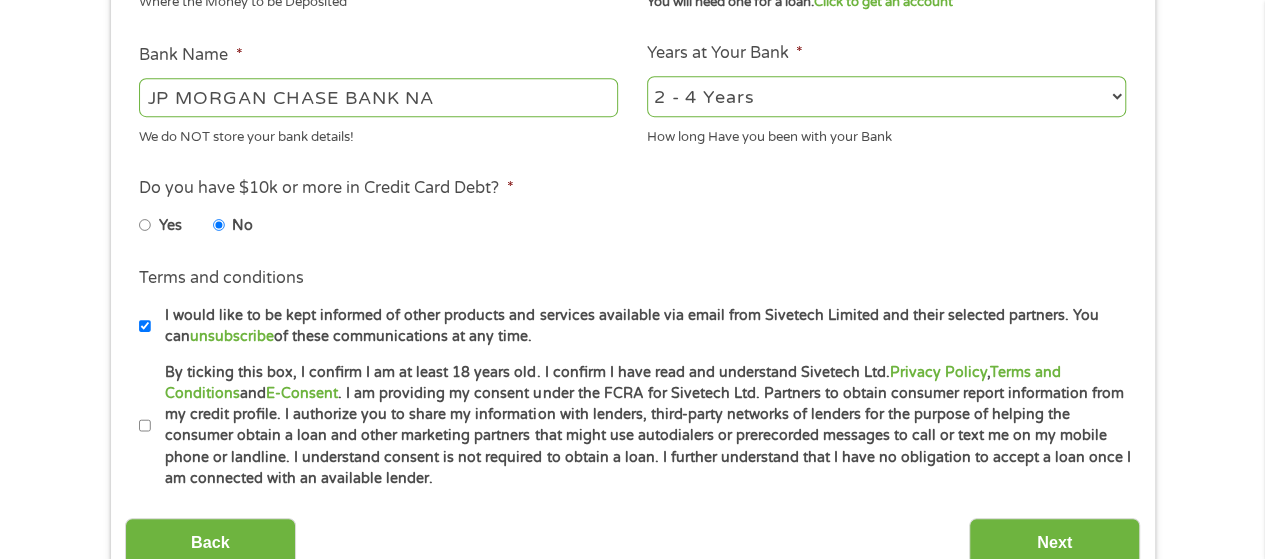 scroll, scrollTop: 800, scrollLeft: 0, axis: vertical 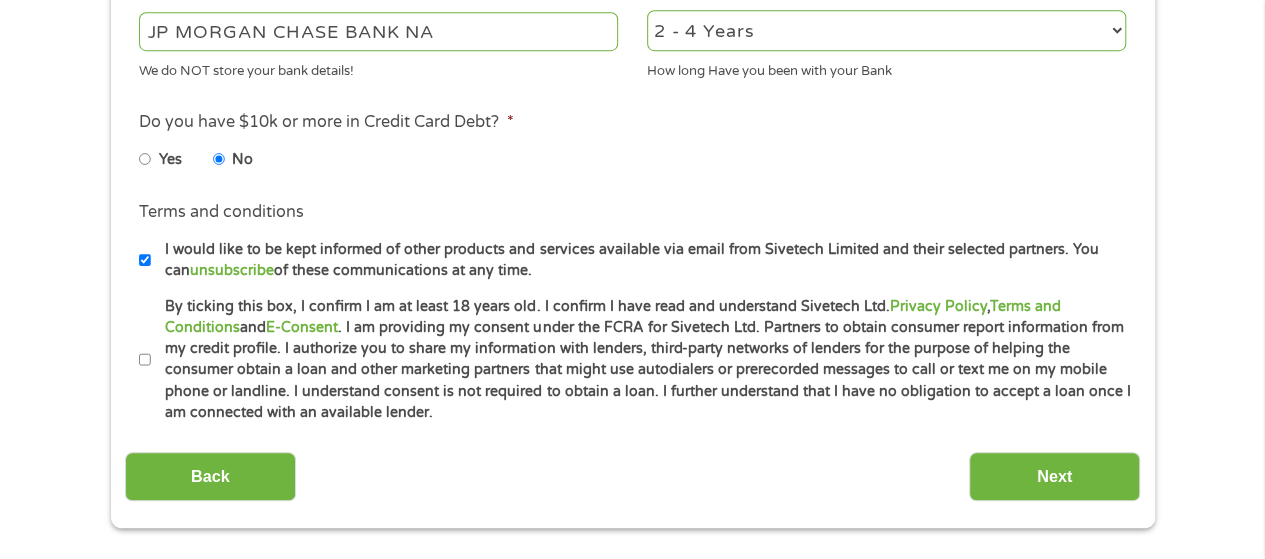 click on "By ticking this box, I confirm I am at least 18 years old. I confirm I have read and understand Sivetech Ltd.  Privacy Policy ,  Terms and Conditions  and  E-Consent . I am providing my consent under the FCRA for Sivetech Ltd. Partners to obtain consumer report information from my credit profile. I authorize you to share my information with lenders, third-party networks of lenders for the purpose of helping the consumer obtain a loan and other marketing partners that might use autodialers or prerecorded messages to call or text me on my mobile phone or landline. I understand consent is not required to obtain a loan. I further understand that I have no obligation to accept a loan once I am connected with an available lender." at bounding box center [145, 360] 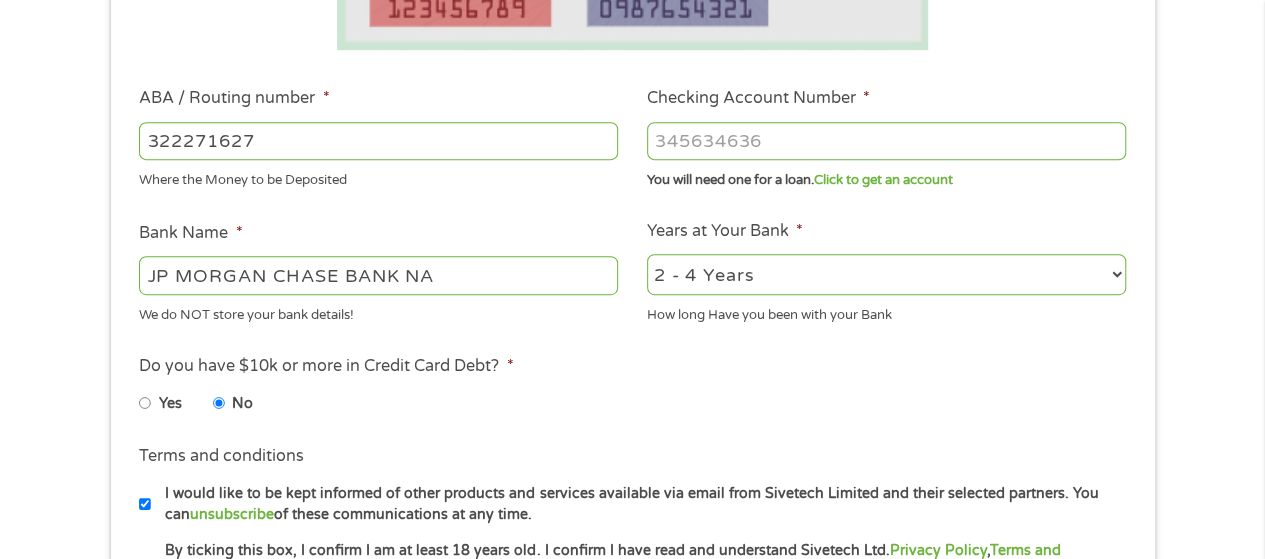 scroll, scrollTop: 533, scrollLeft: 0, axis: vertical 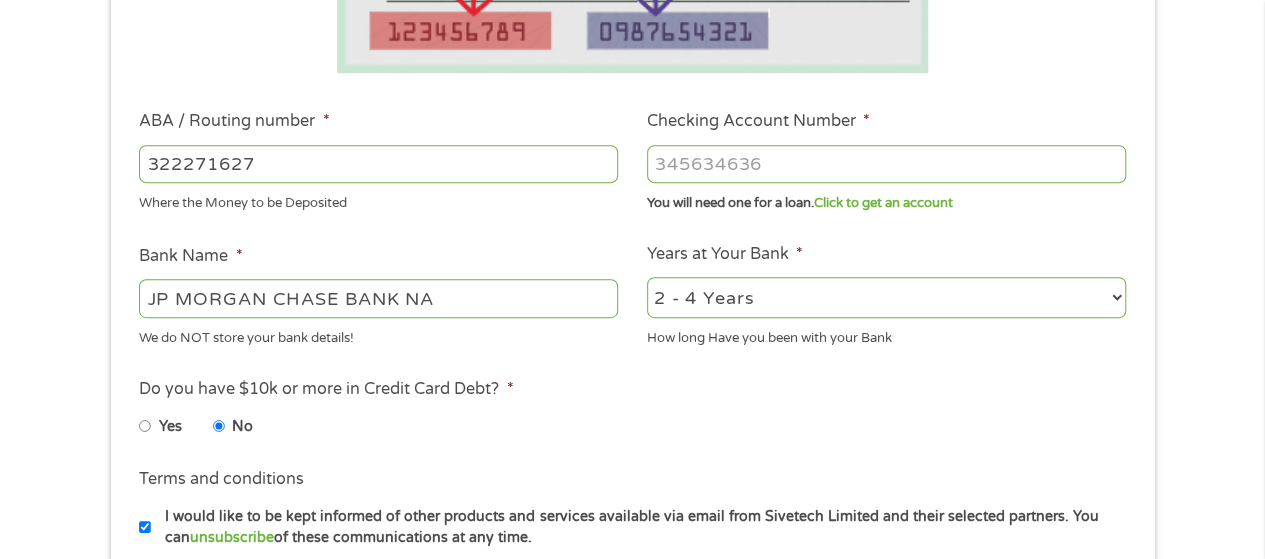 click on "2 - 4 Years 6 - 12 Months 1 - 2 Years Over 4 Years" at bounding box center (886, 297) 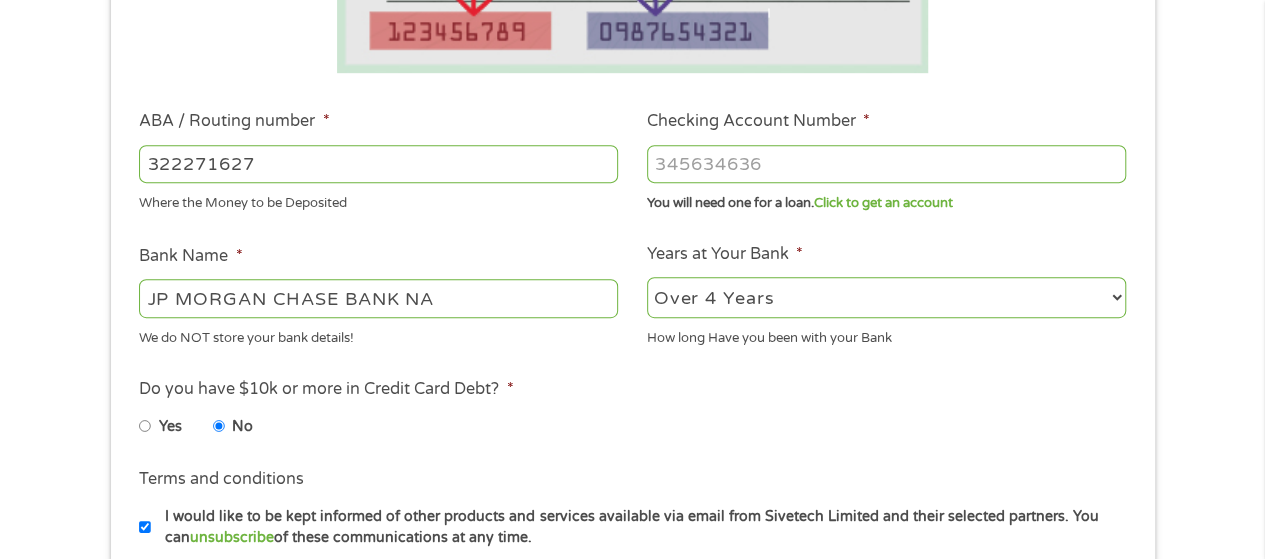 click on "2 - 4 Years 6 - 12 Months 1 - 2 Years Over 4 Years" at bounding box center (886, 297) 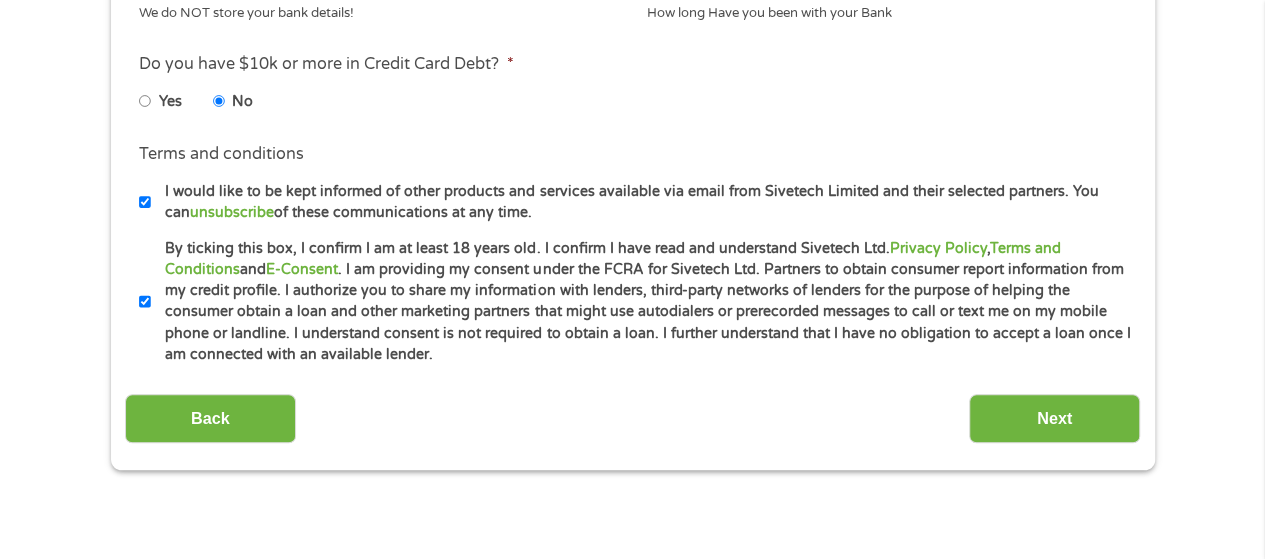 scroll, scrollTop: 933, scrollLeft: 0, axis: vertical 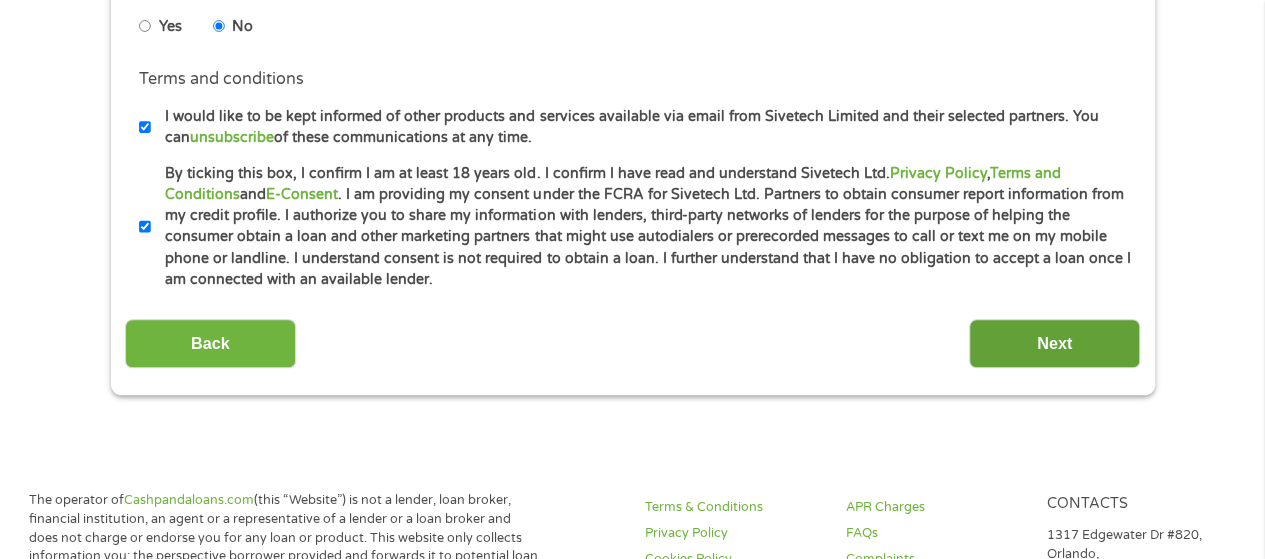 click on "Next" at bounding box center [1054, 343] 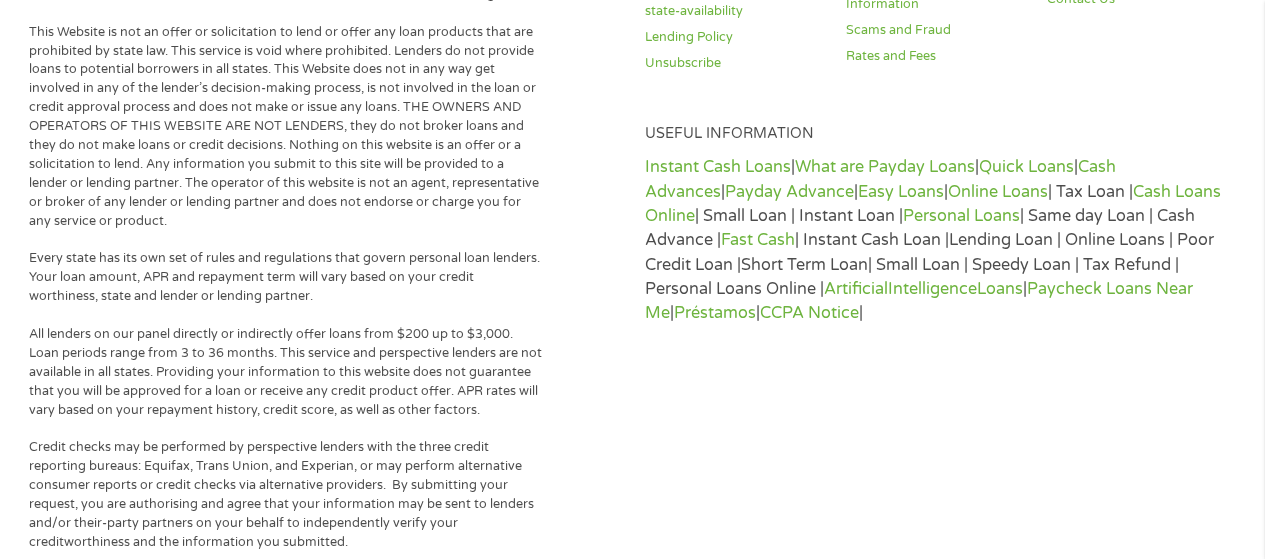 scroll, scrollTop: 8, scrollLeft: 8, axis: both 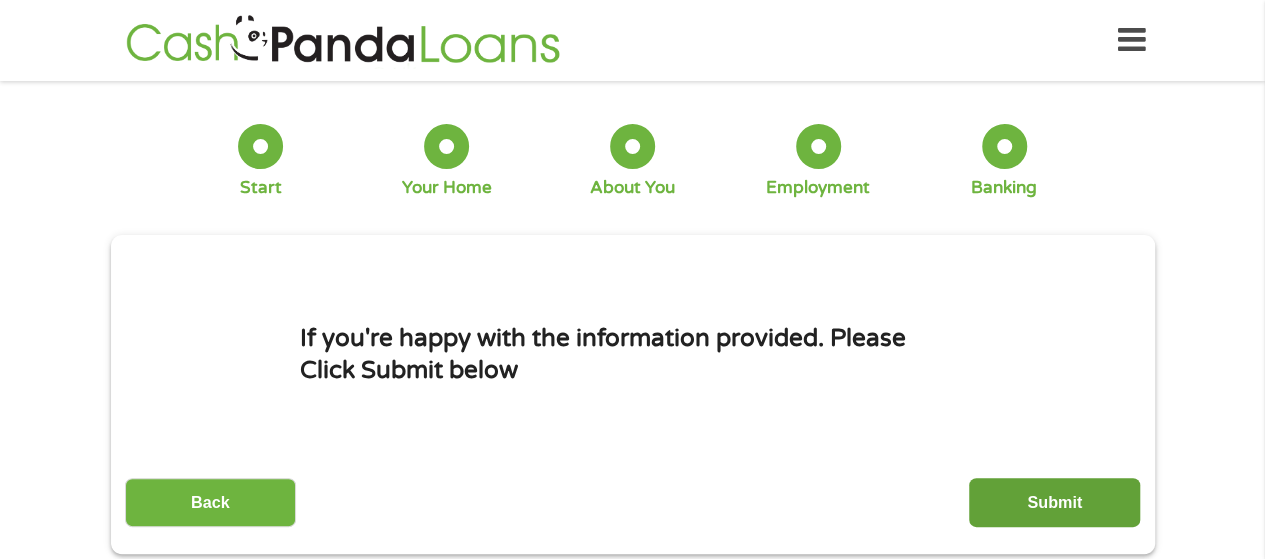 click on "Submit" at bounding box center [1054, 502] 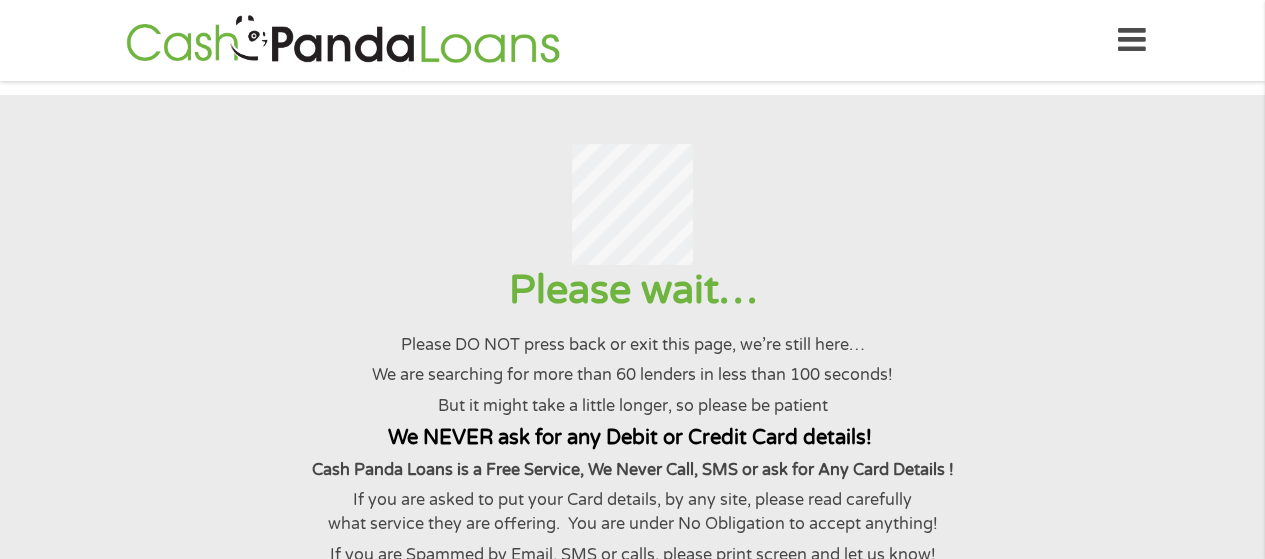 scroll, scrollTop: 0, scrollLeft: 0, axis: both 